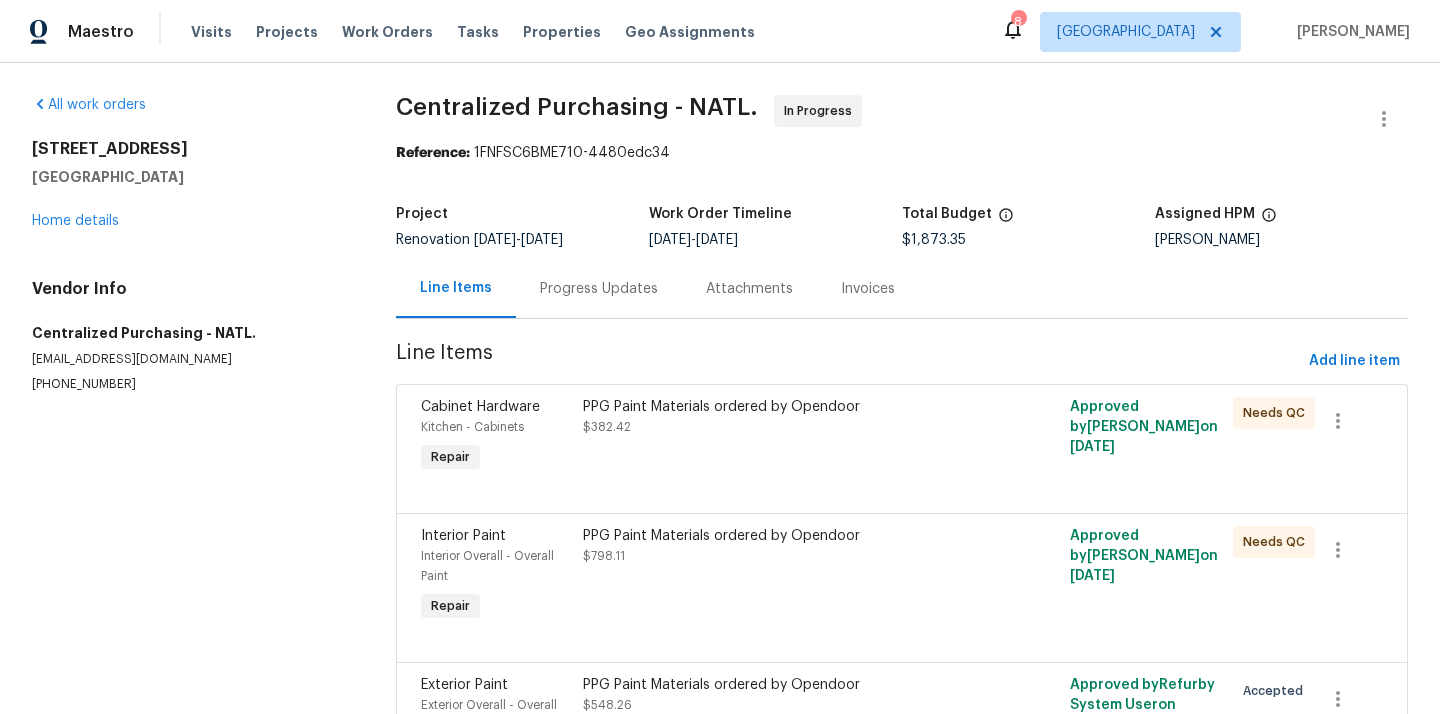 scroll, scrollTop: 0, scrollLeft: 0, axis: both 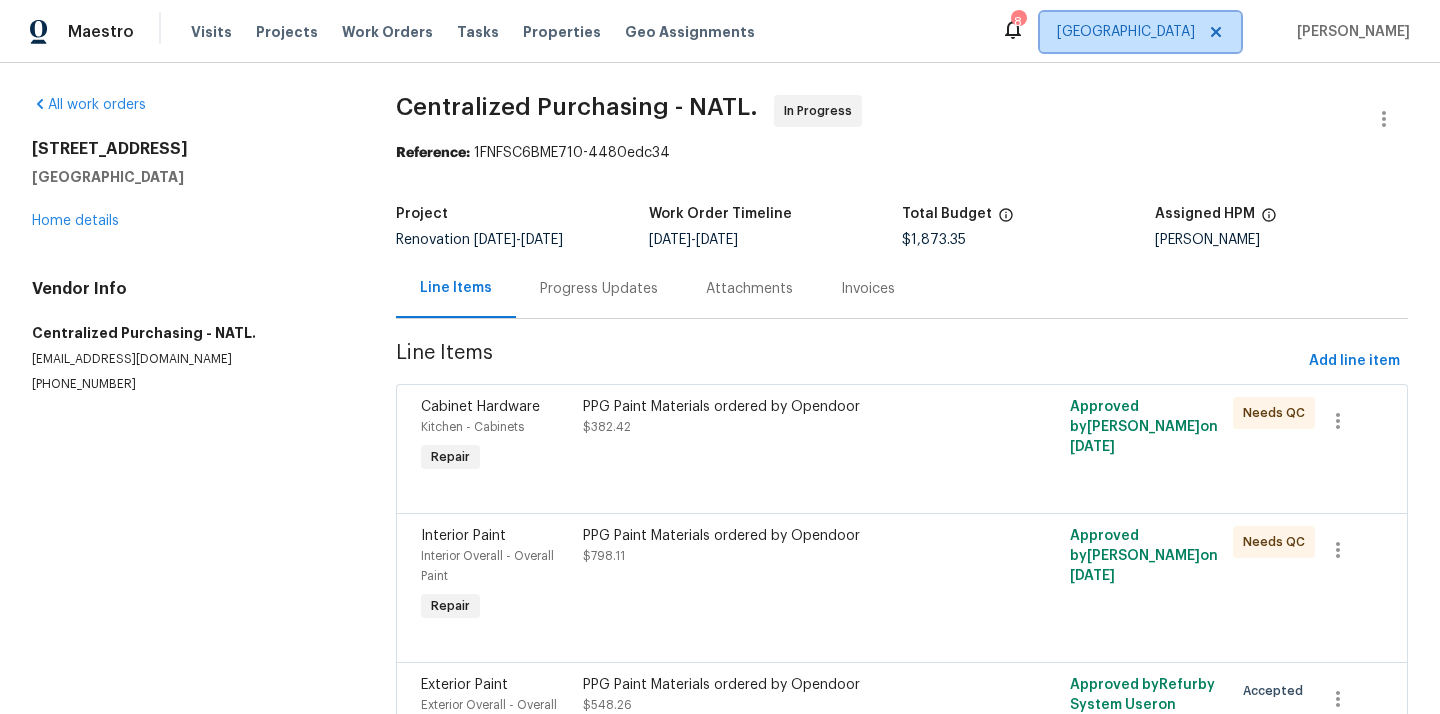 click on "Minneapolis" at bounding box center (1126, 32) 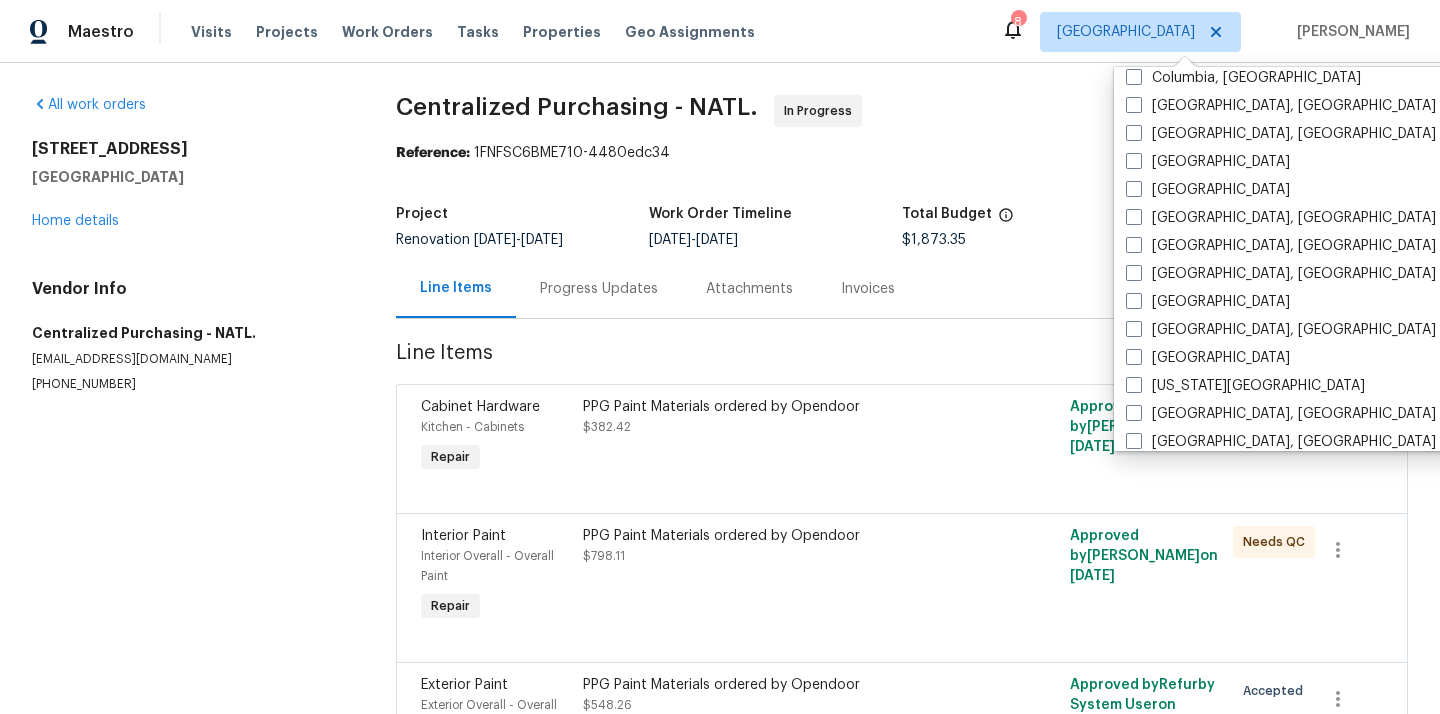 scroll, scrollTop: 490, scrollLeft: 0, axis: vertical 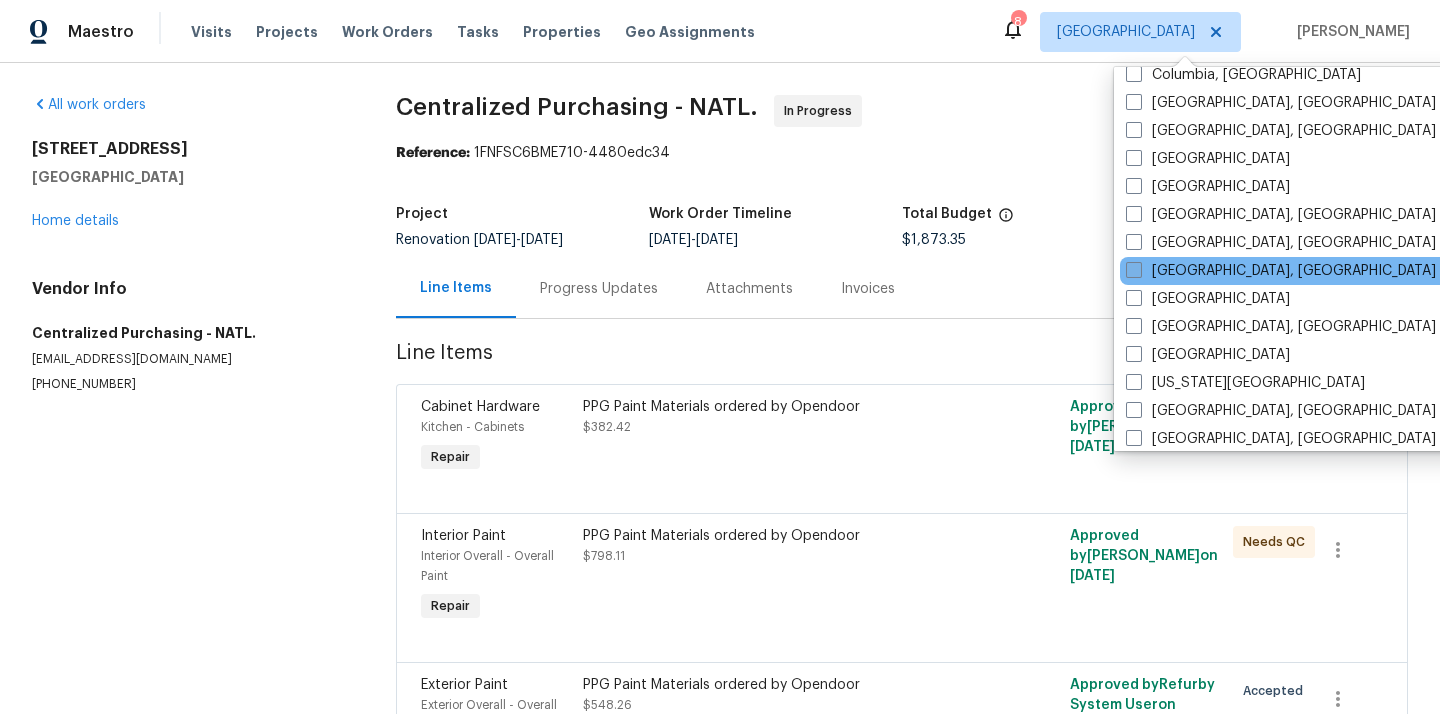 click on "[GEOGRAPHIC_DATA], [GEOGRAPHIC_DATA]" at bounding box center (1281, 271) 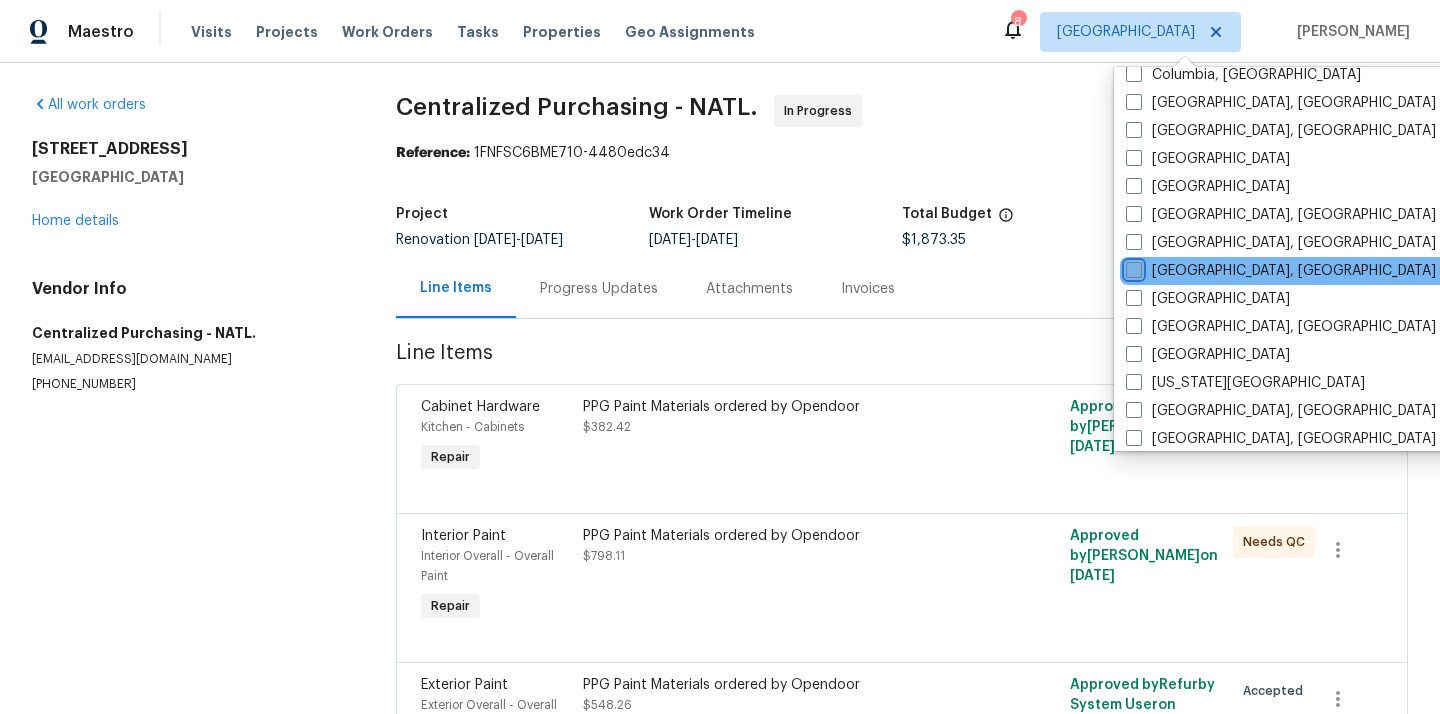 click on "[GEOGRAPHIC_DATA], [GEOGRAPHIC_DATA]" at bounding box center (1132, 267) 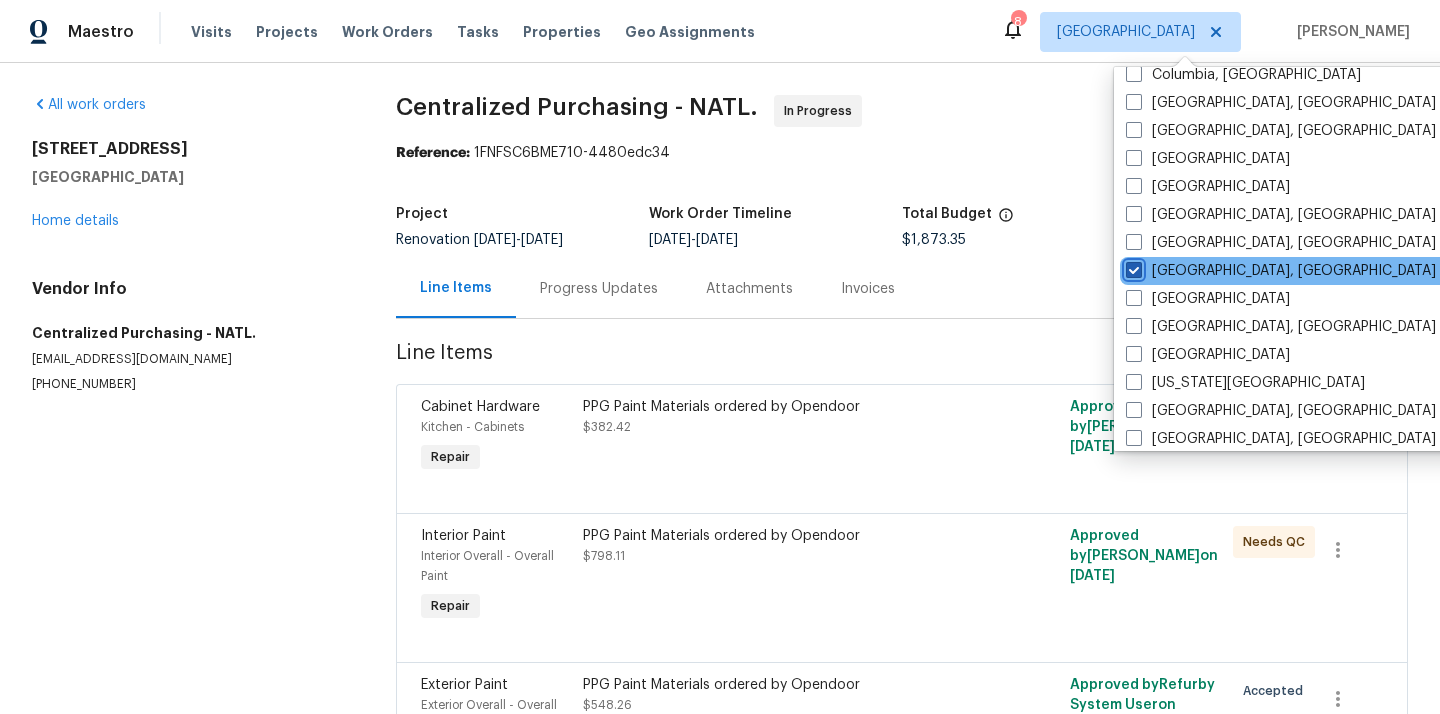 checkbox on "true" 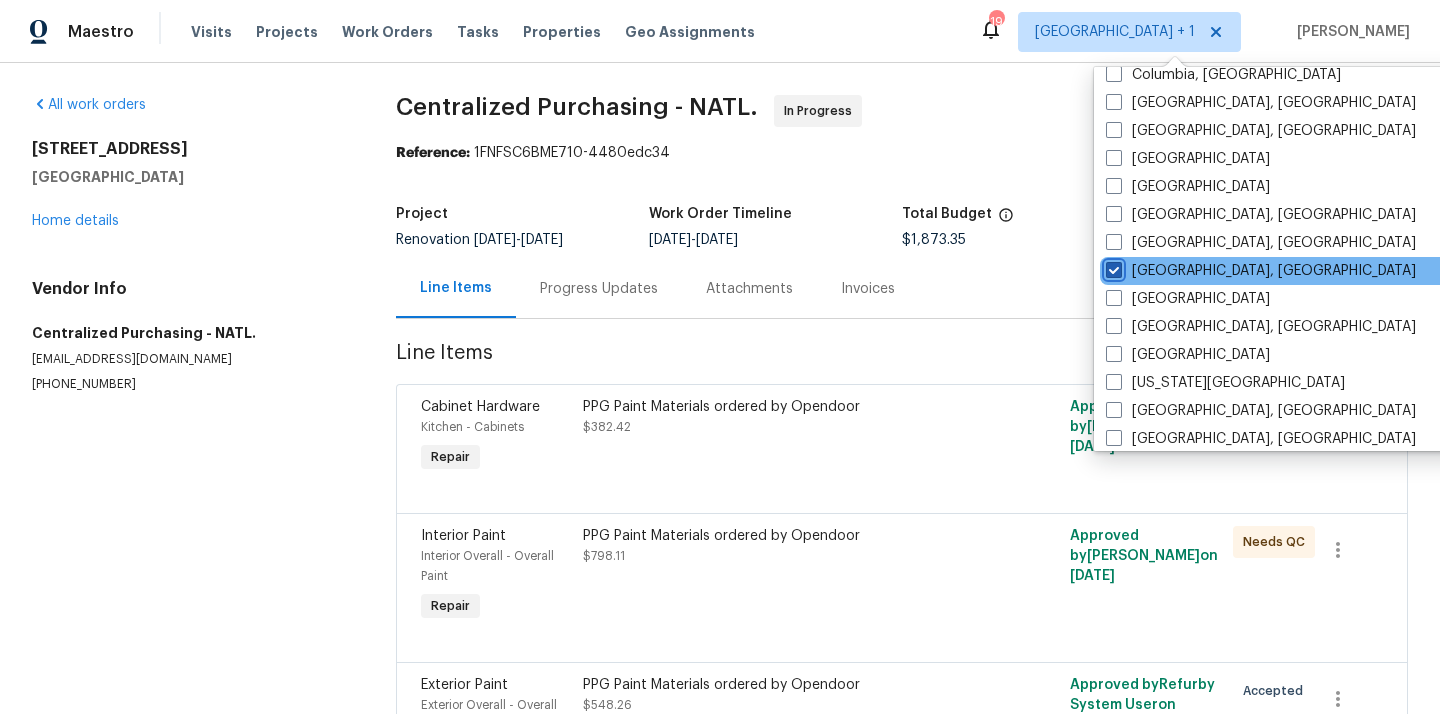 scroll, scrollTop: 0, scrollLeft: 0, axis: both 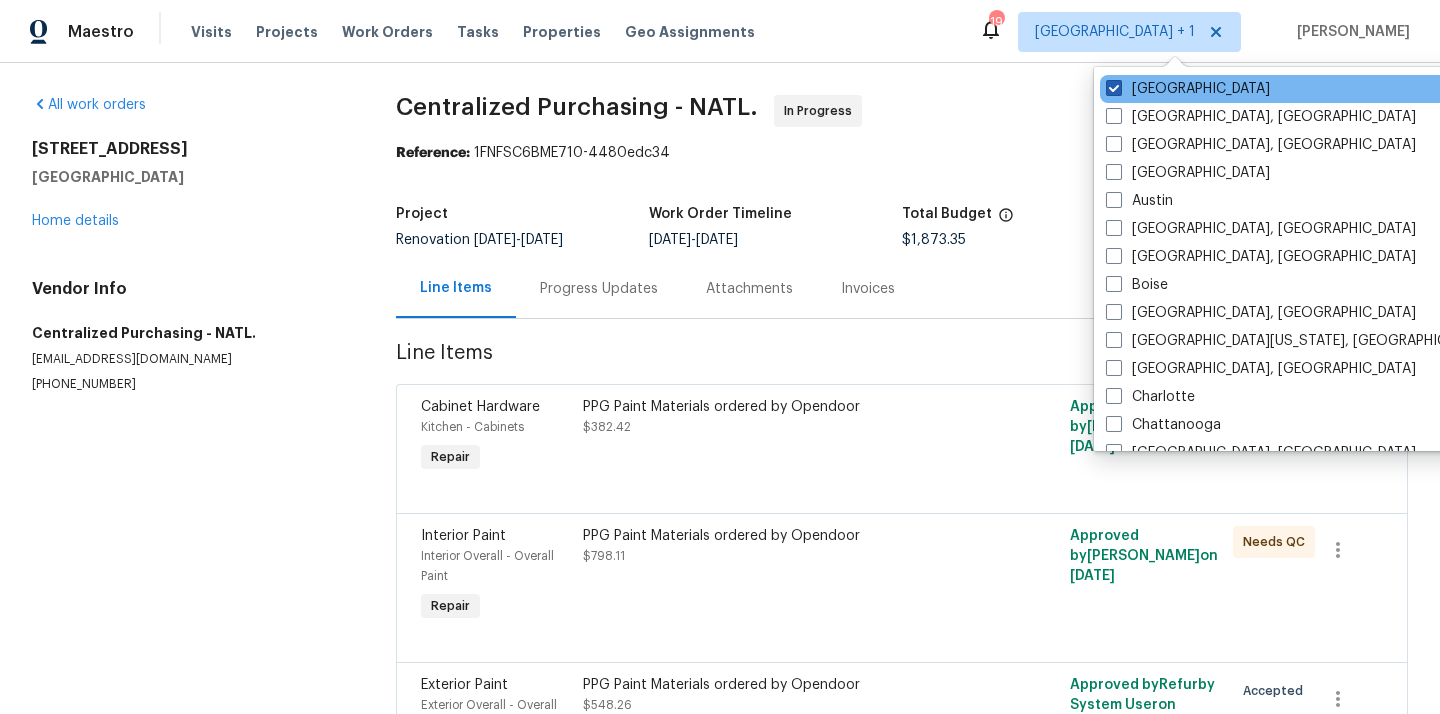 click on "[GEOGRAPHIC_DATA]" at bounding box center (1188, 89) 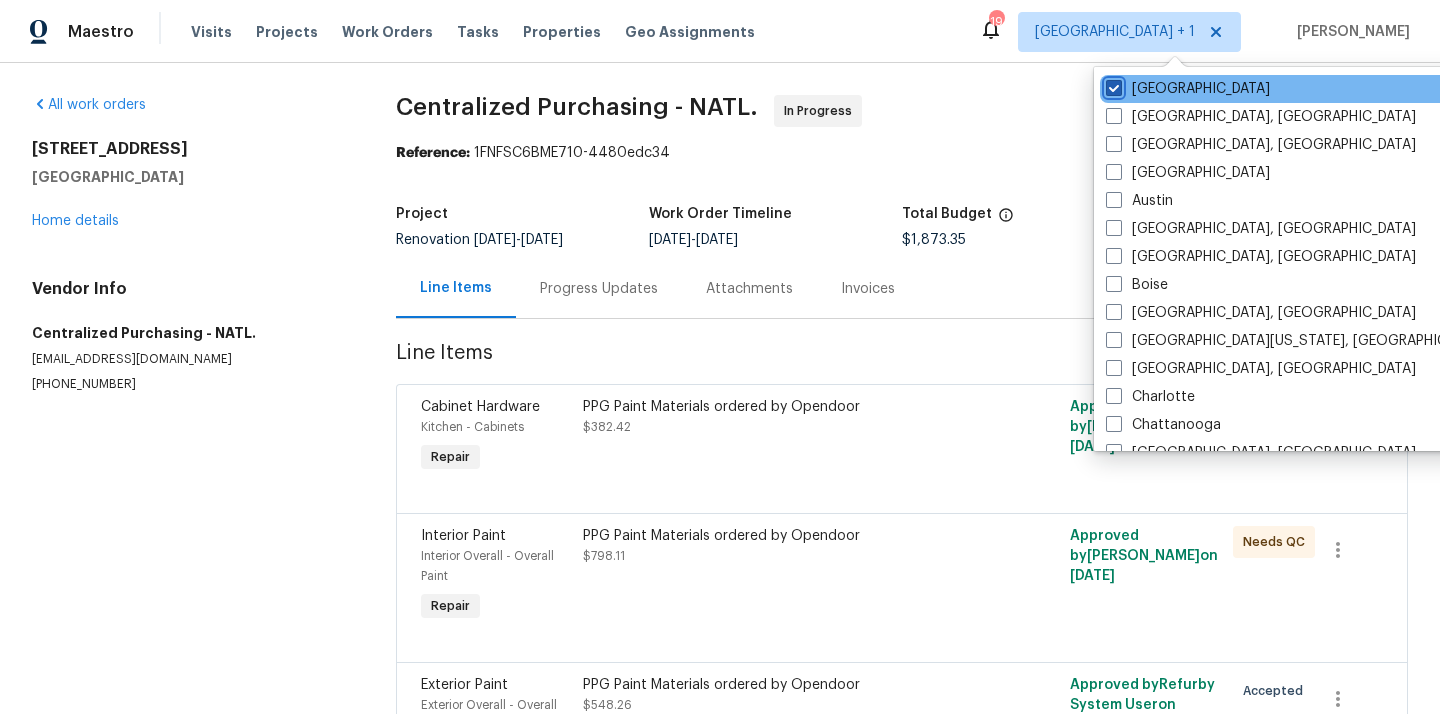 click on "[GEOGRAPHIC_DATA]" at bounding box center (1112, 85) 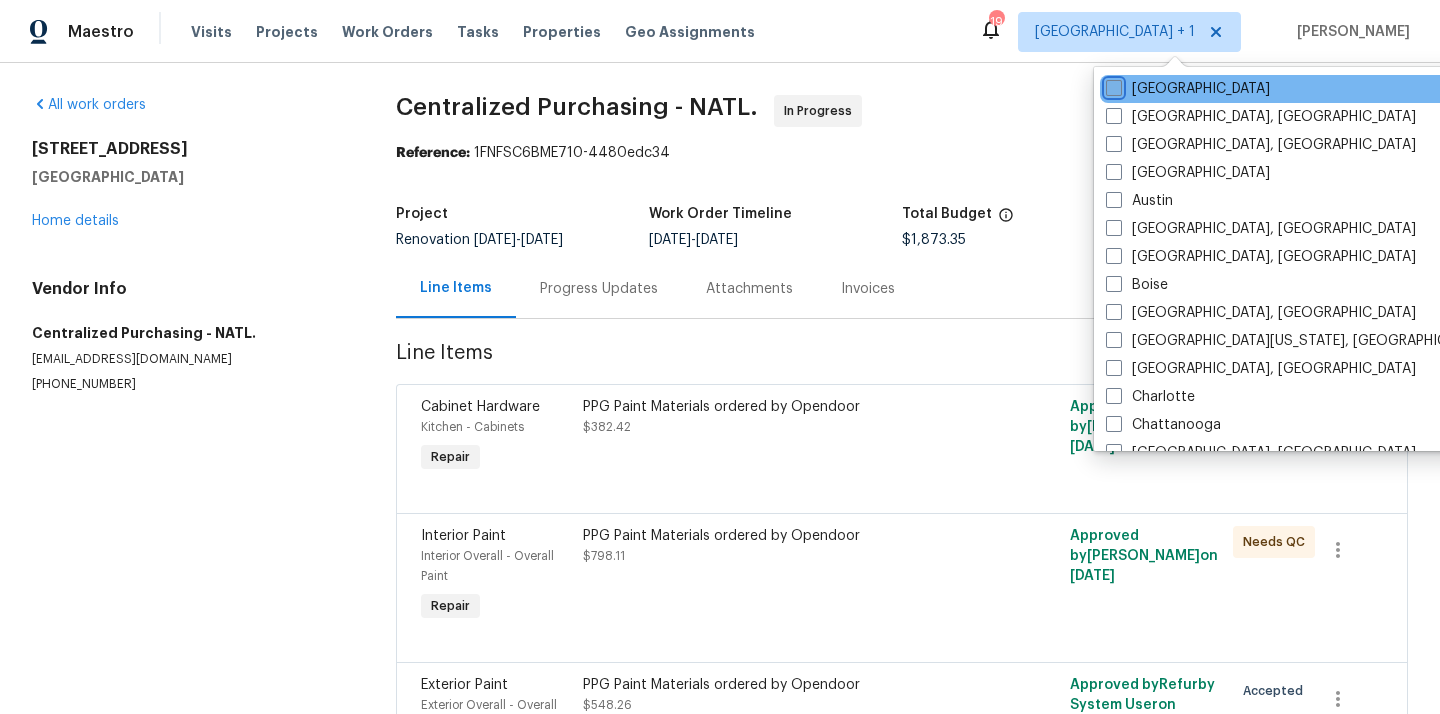 checkbox on "false" 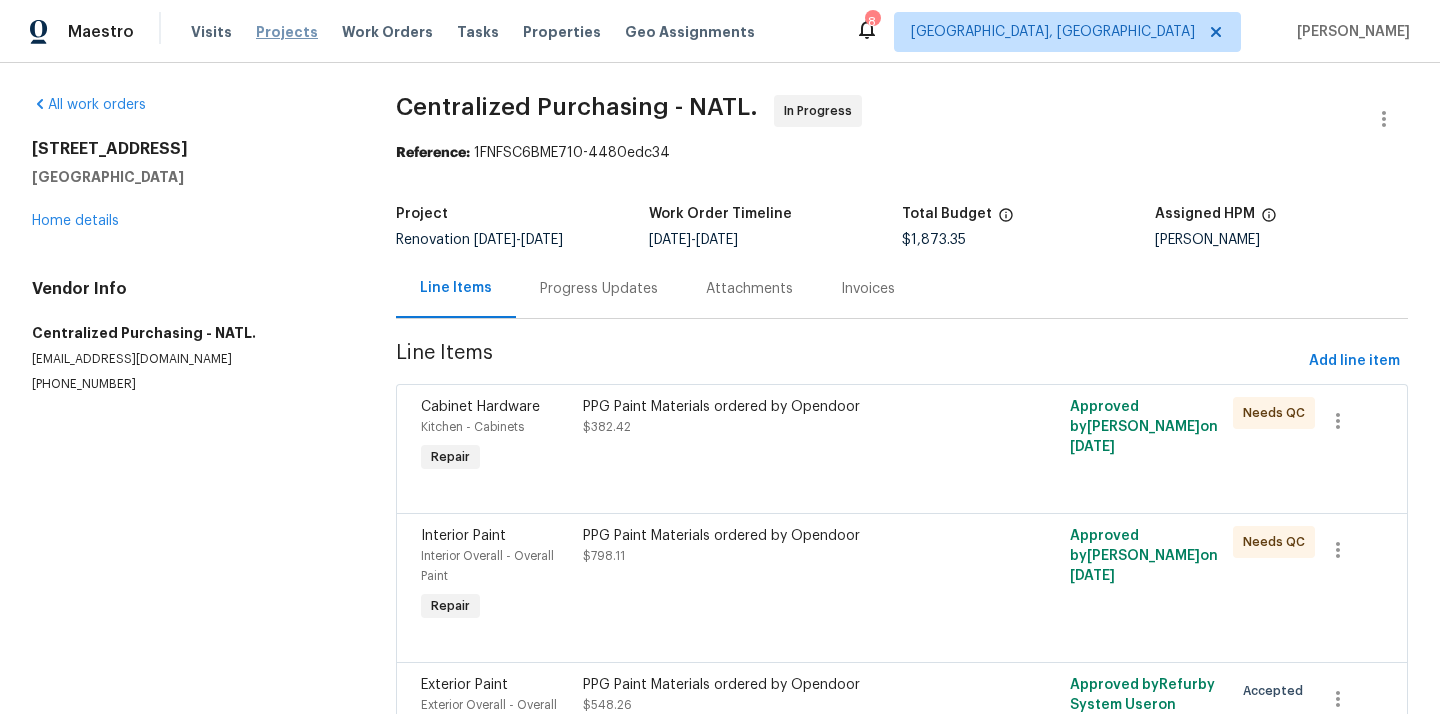 click on "Projects" at bounding box center (287, 32) 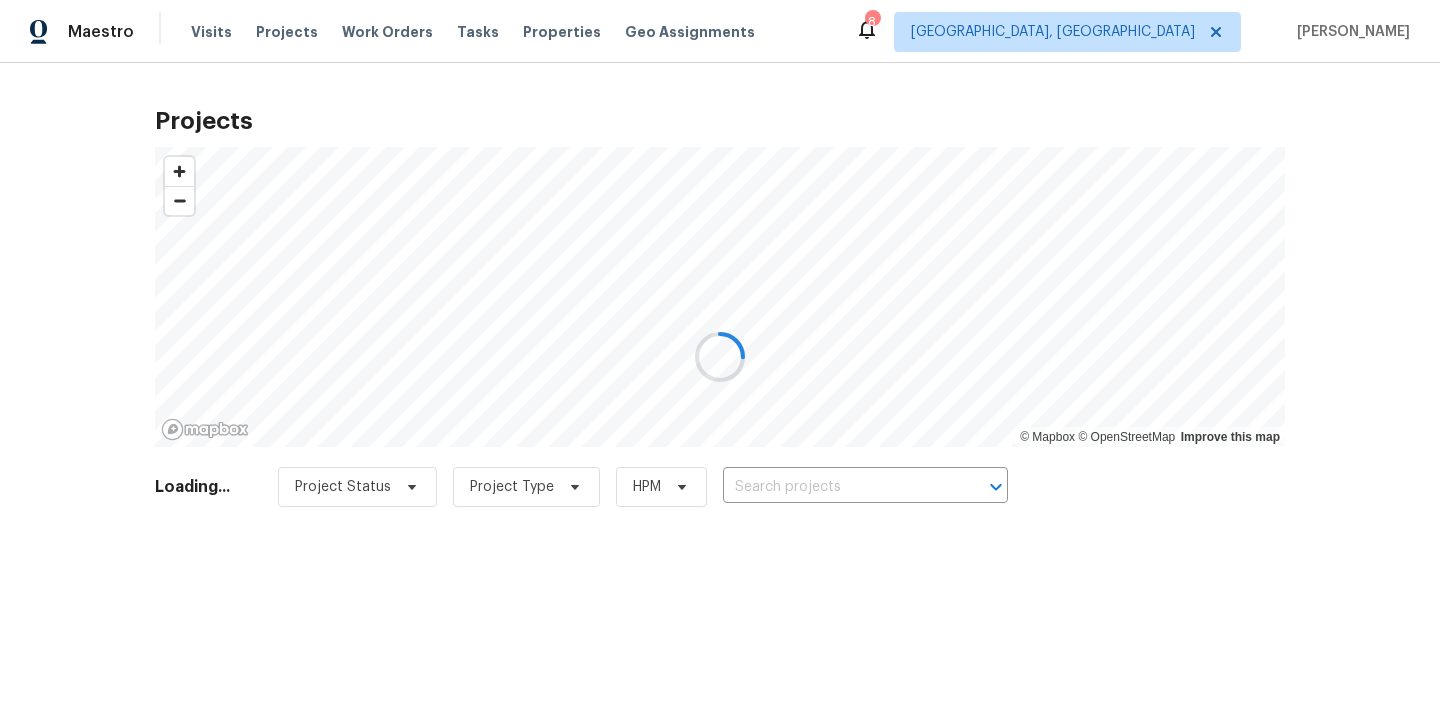 click at bounding box center [720, 357] 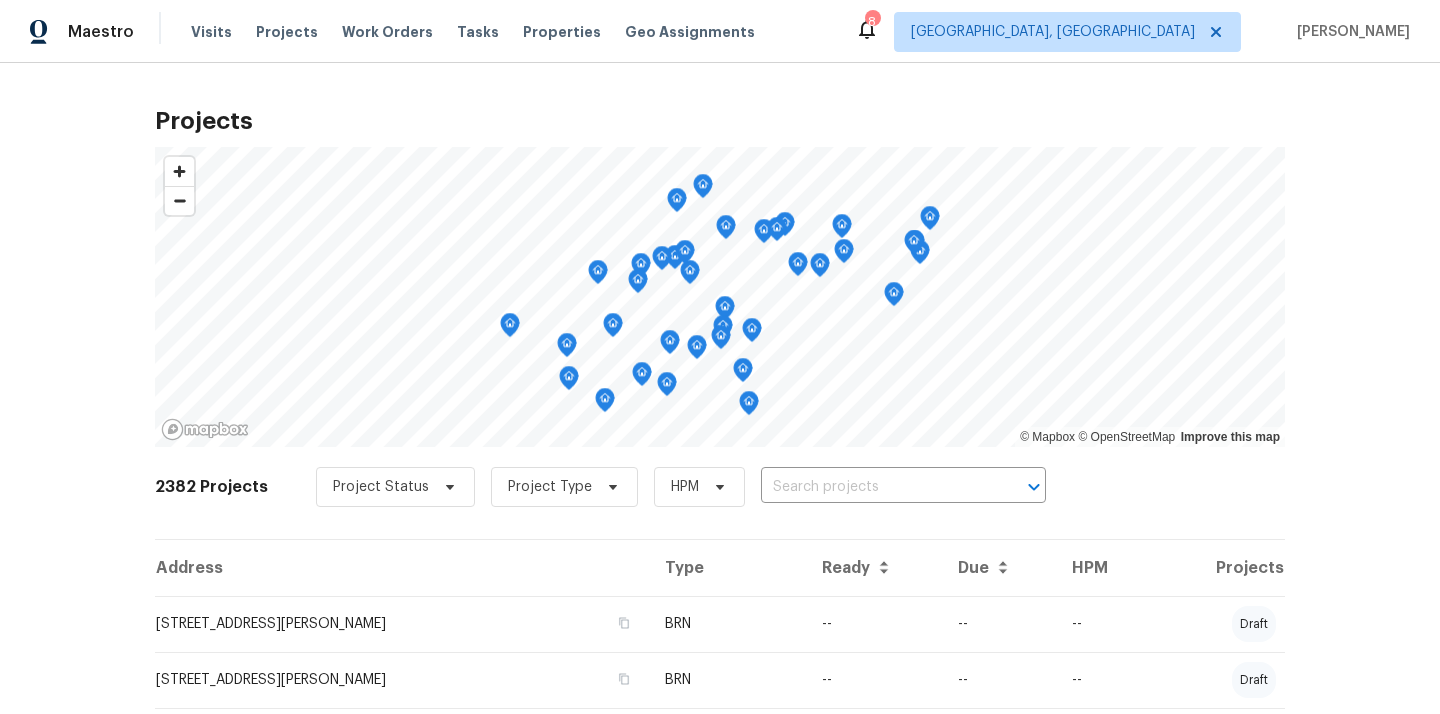 click at bounding box center [875, 487] 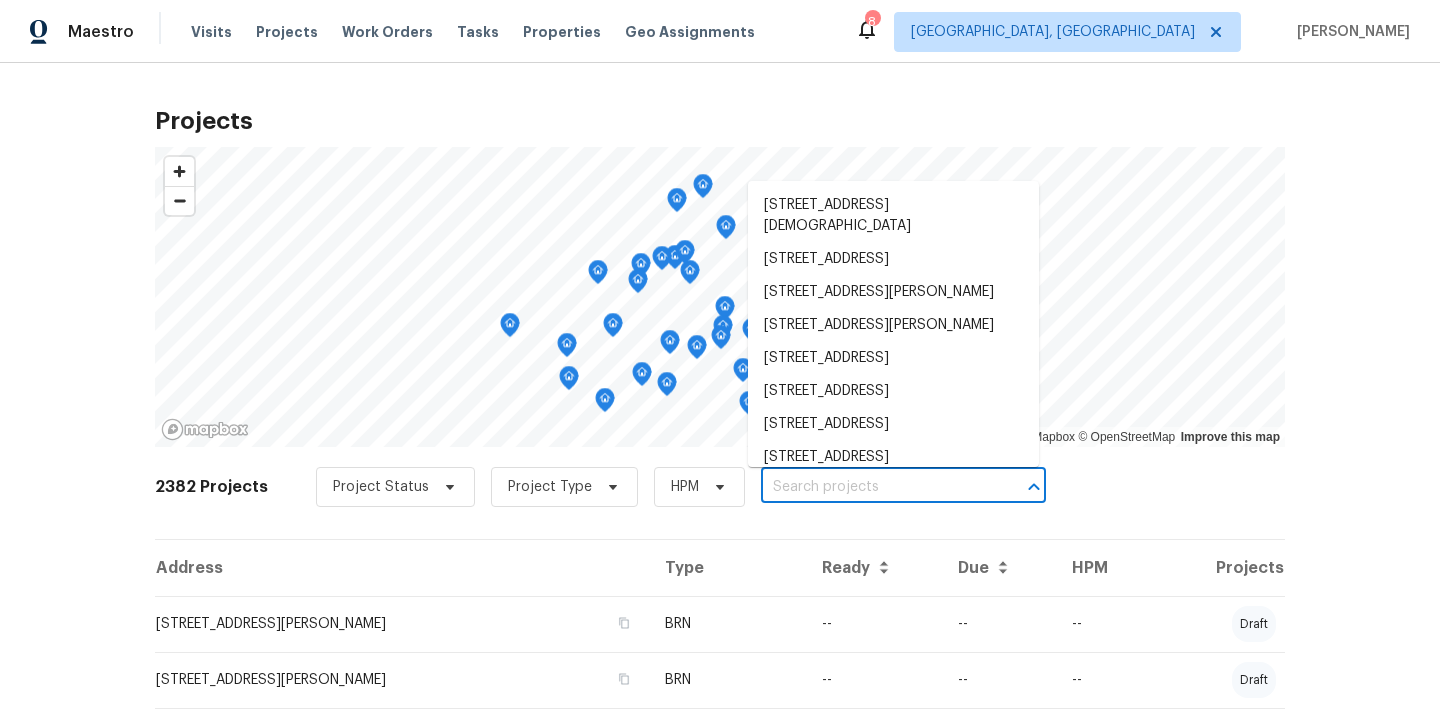 paste on "208 Mason Rd, Boiling Springs, SC 29316" 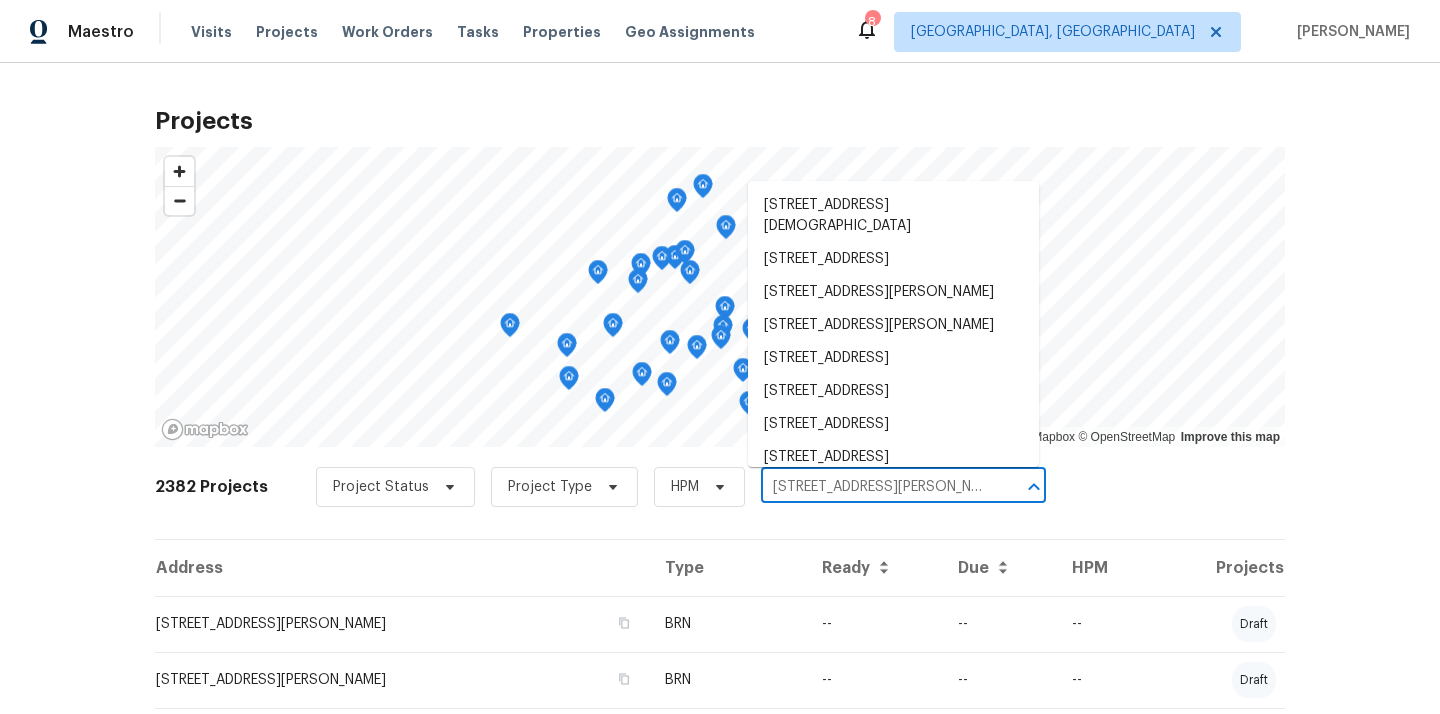 scroll, scrollTop: 0, scrollLeft: 46, axis: horizontal 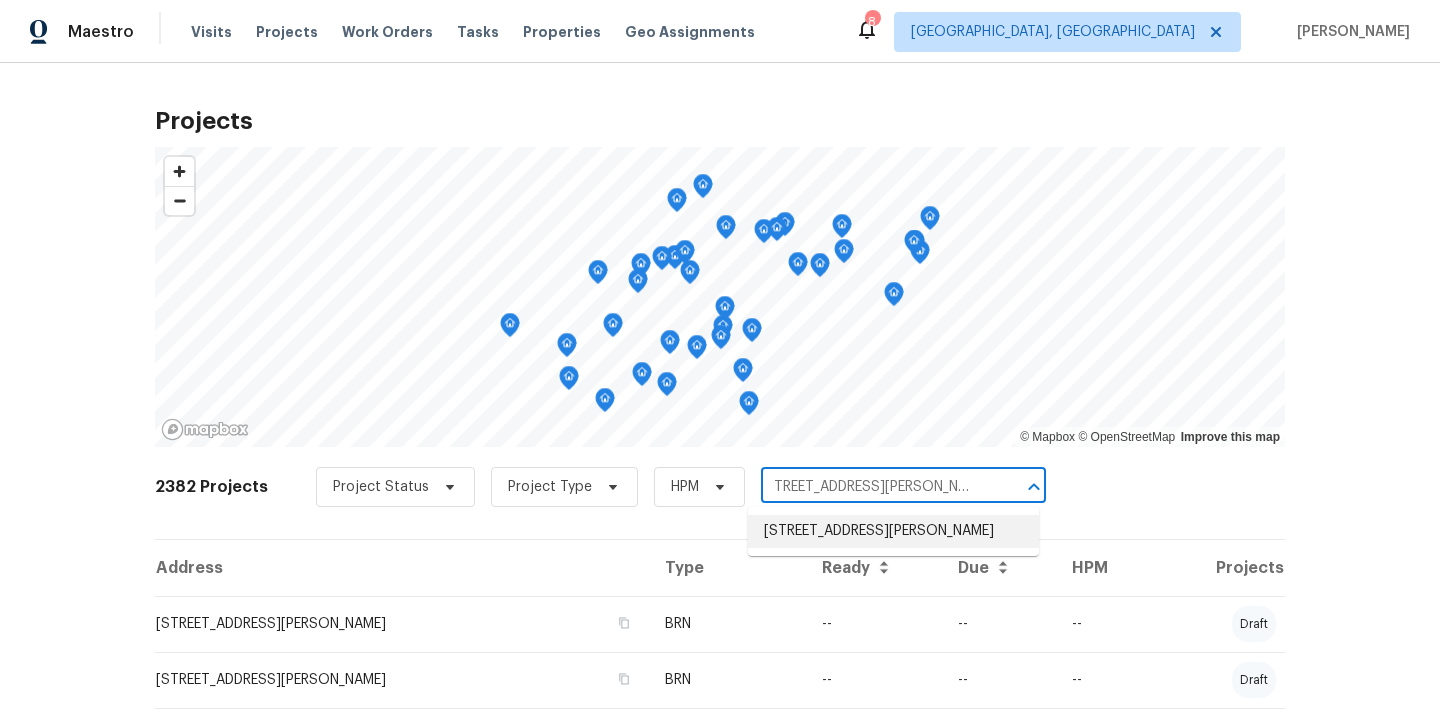 click on "208 Mason Rd, Boiling Springs, SC 29316" at bounding box center (893, 531) 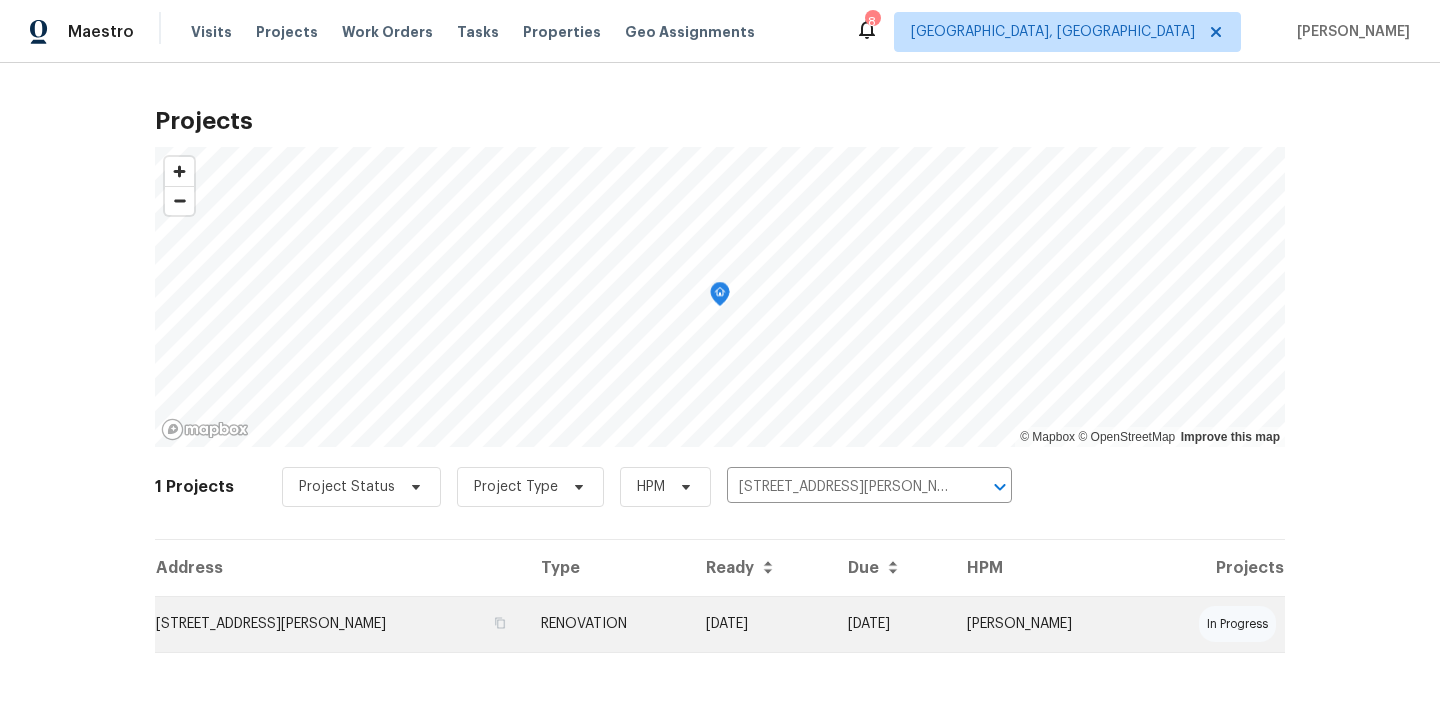 click on "RENOVATION" at bounding box center (607, 624) 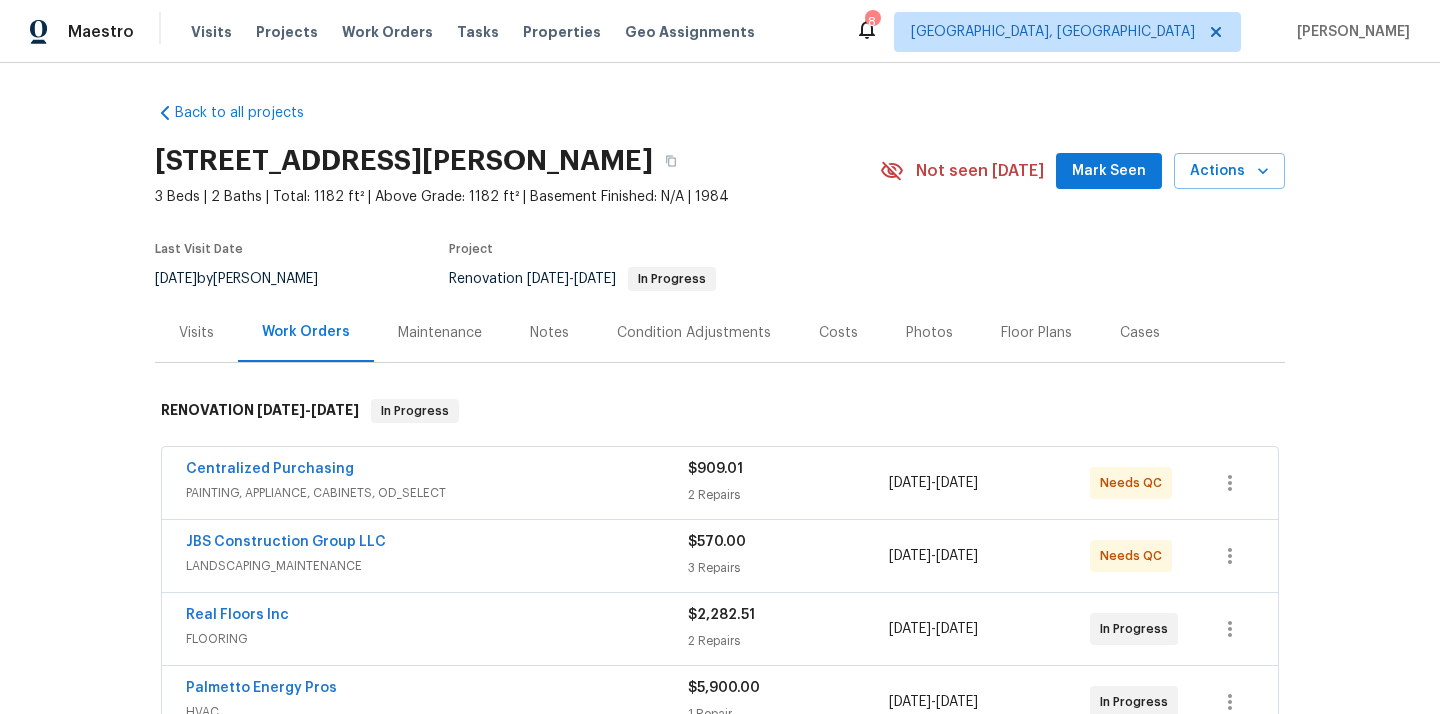 click on "PAINTING, APPLIANCE, CABINETS, OD_SELECT" at bounding box center (437, 493) 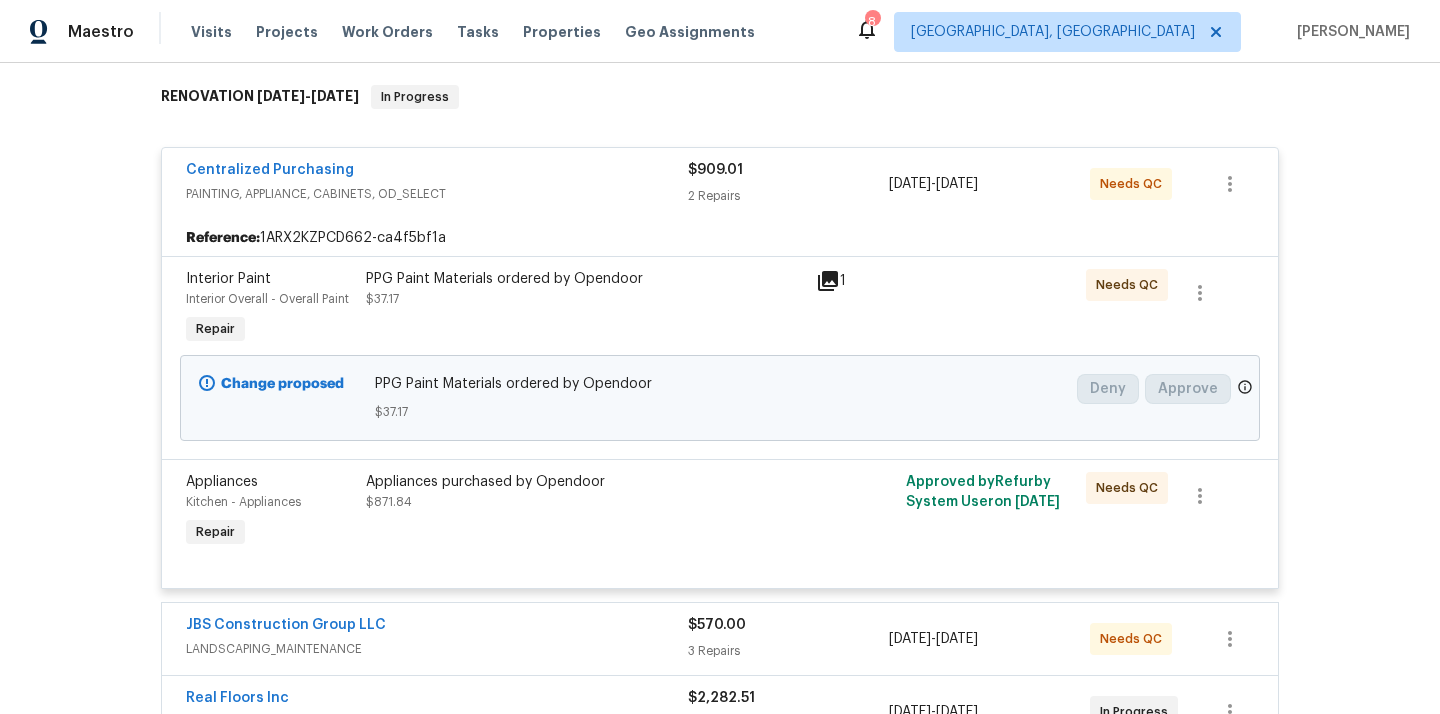 scroll, scrollTop: 328, scrollLeft: 0, axis: vertical 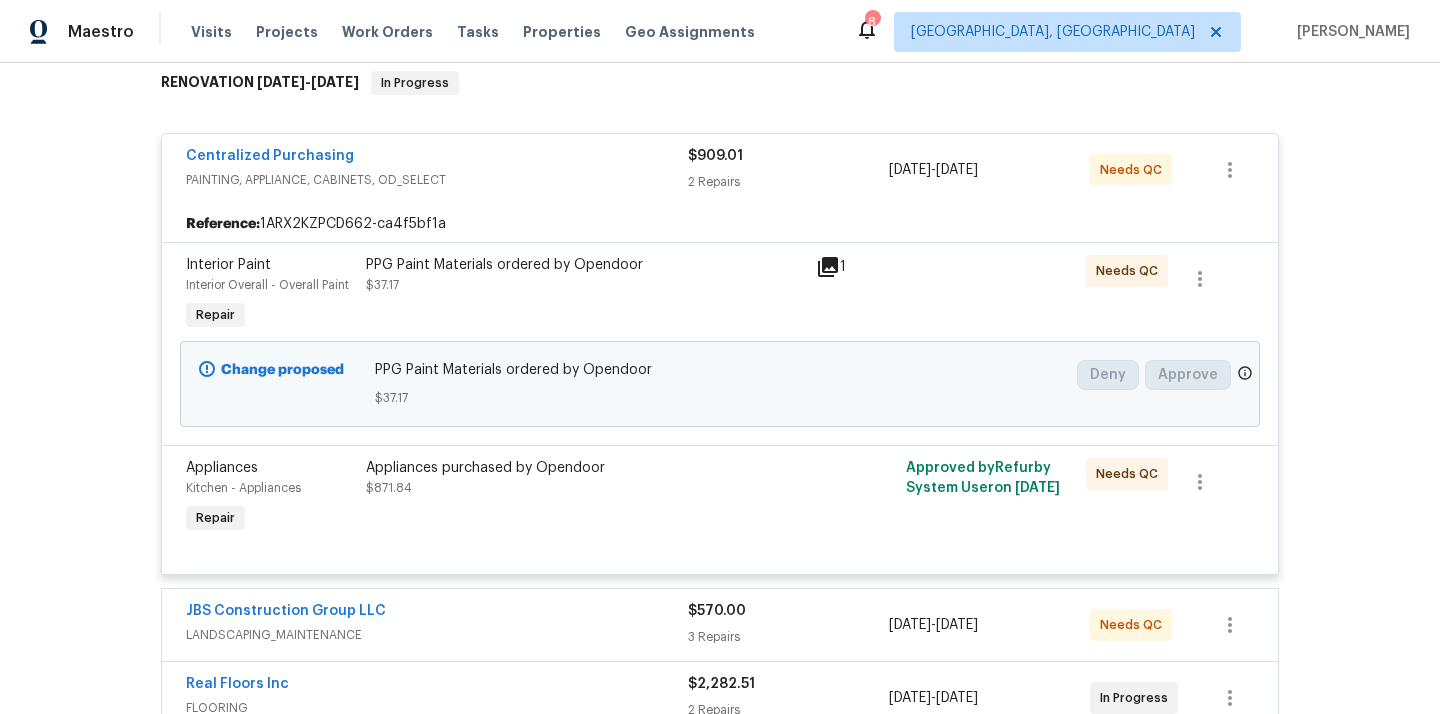 click on "Centralized Purchasing PAINTING, APPLIANCE, CABINETS, OD_SELECT $909.01 2 Repairs 7/10/2025  -  7/10/2025 Needs QC" at bounding box center (720, 170) 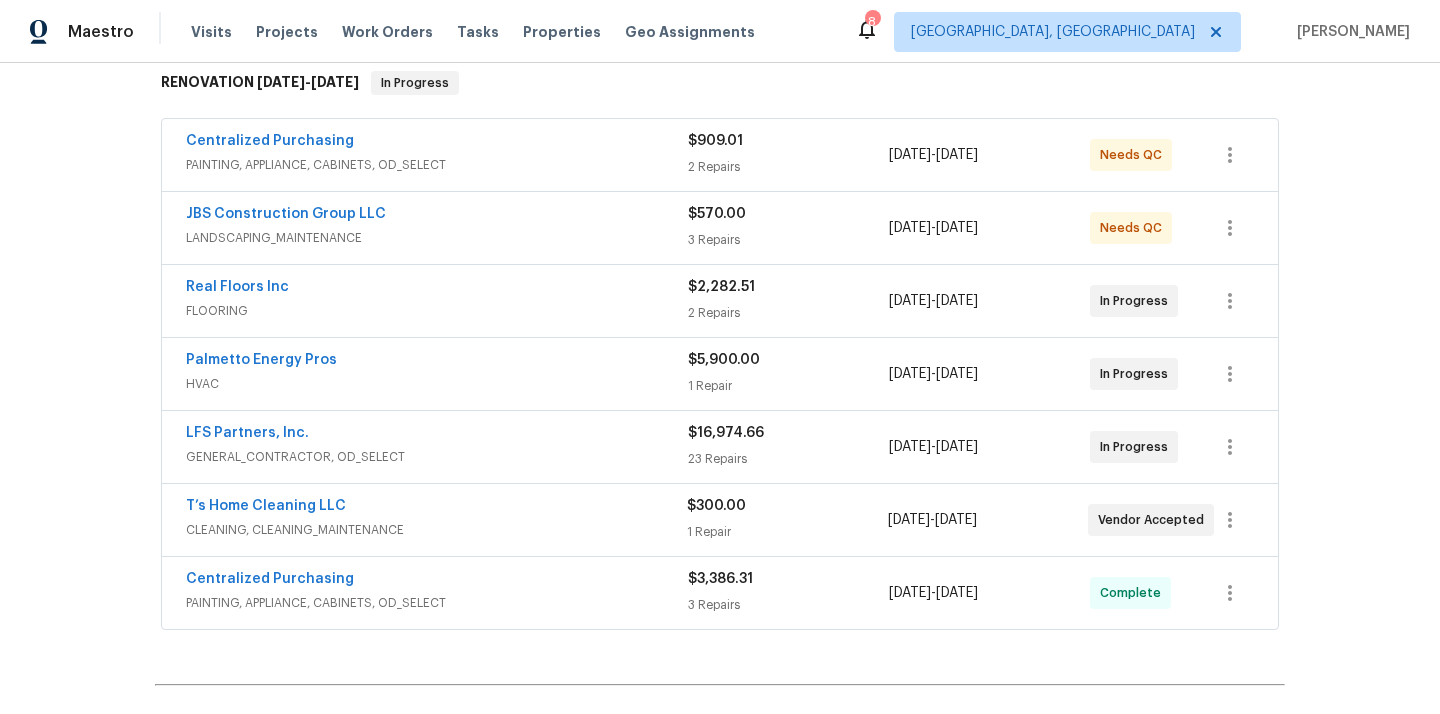 click on "Centralized Purchasing" at bounding box center (437, 143) 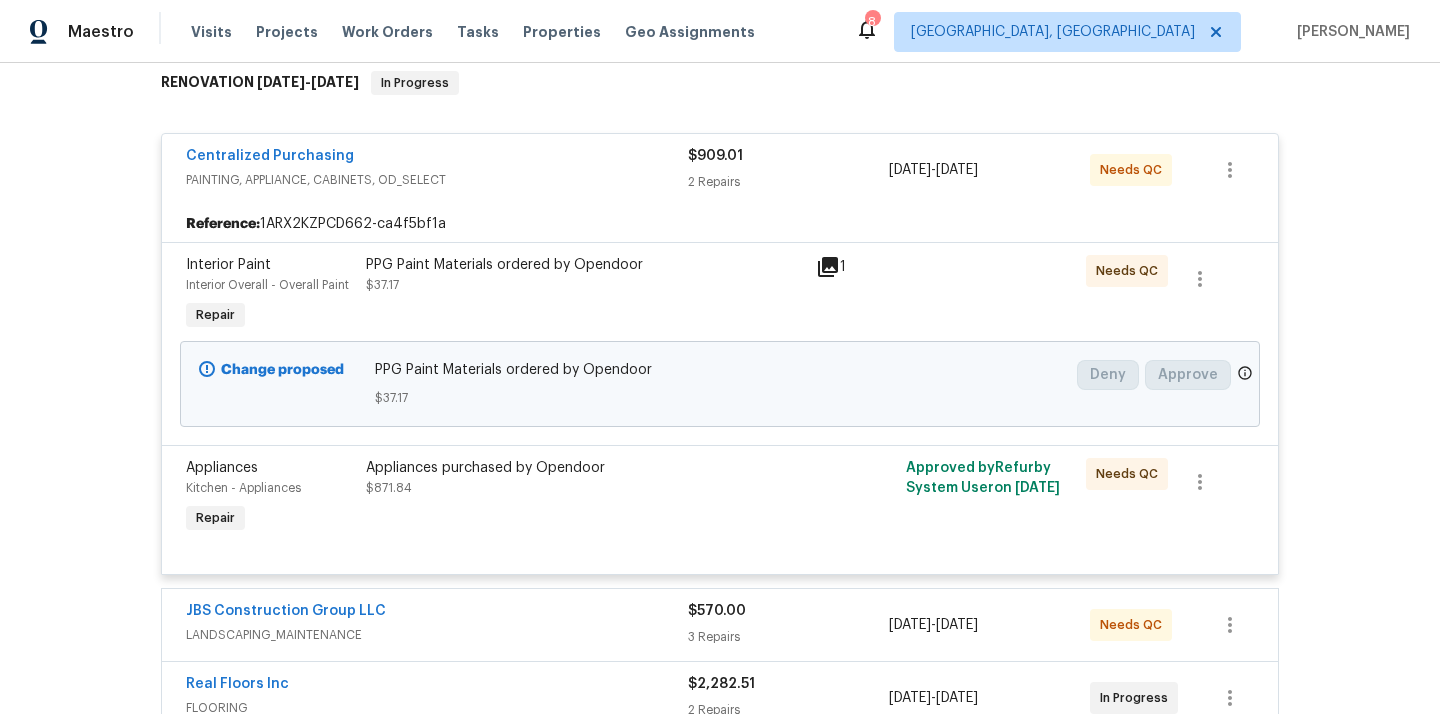click on "PPG Paint Materials ordered by Opendoor $37.17" at bounding box center [585, 295] 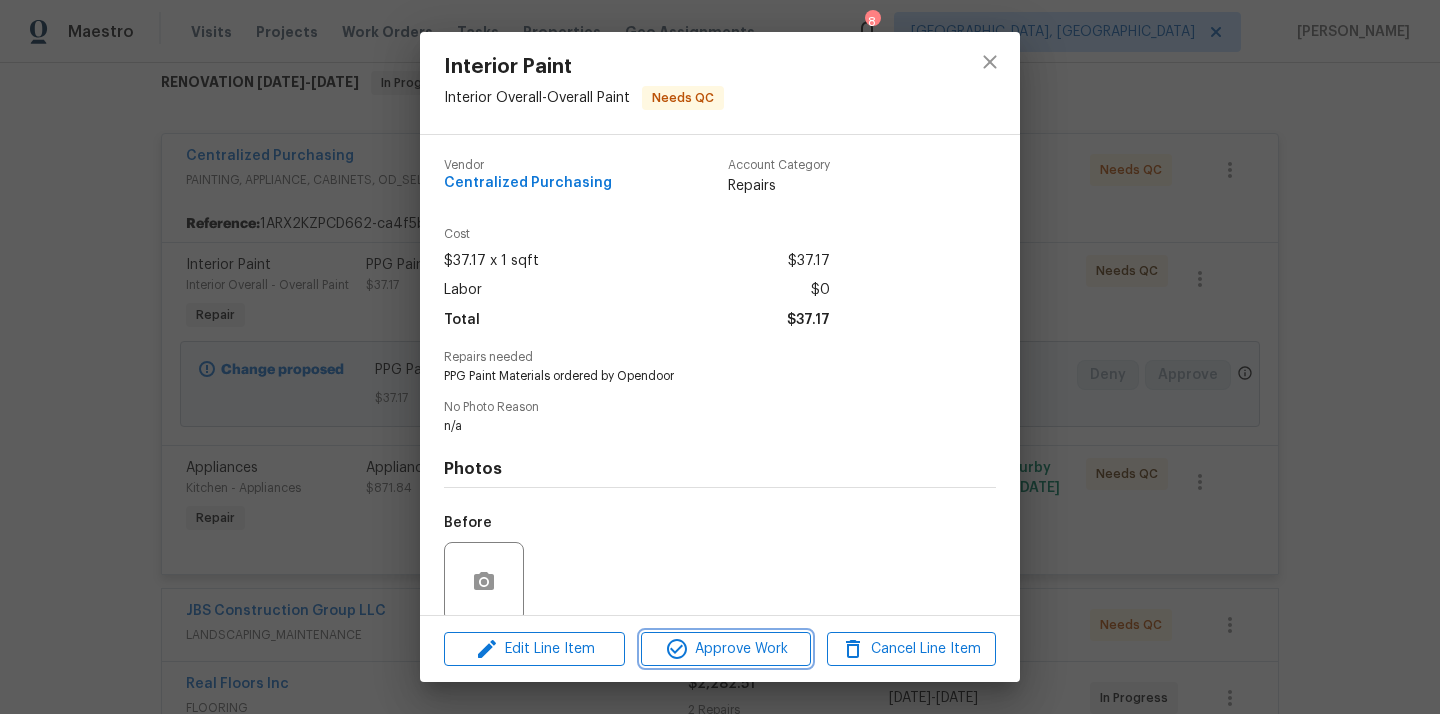 click on "Approve Work" at bounding box center (725, 649) 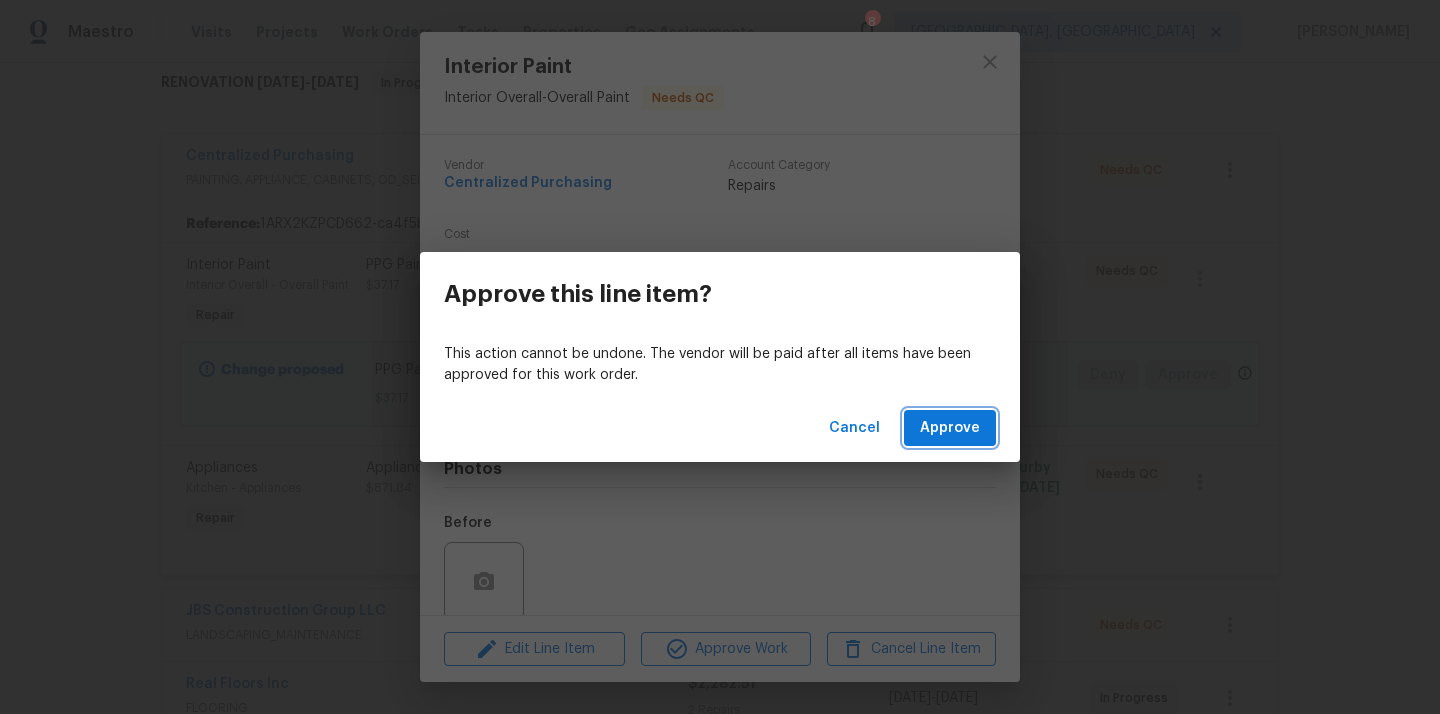 click on "Approve" at bounding box center [950, 428] 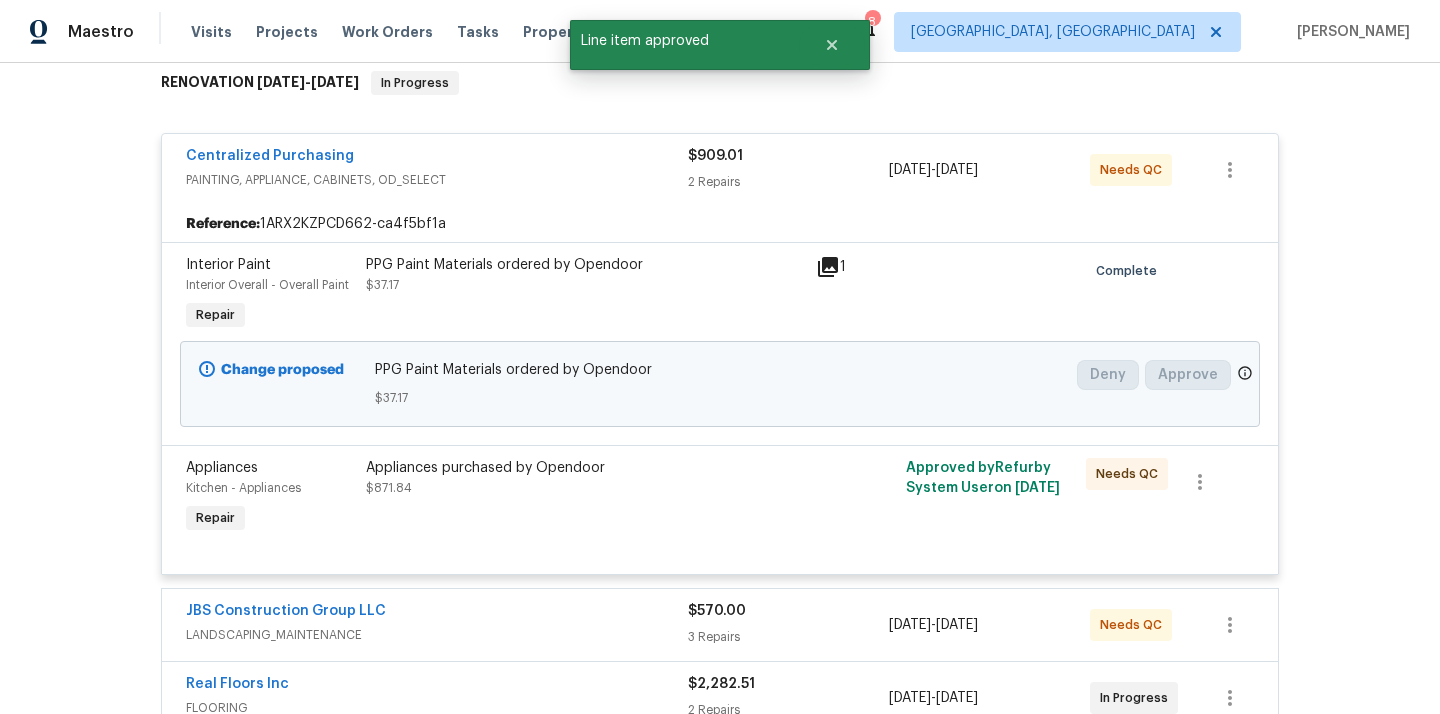 click on "Appliances purchased by Opendoor $871.84" at bounding box center (585, 478) 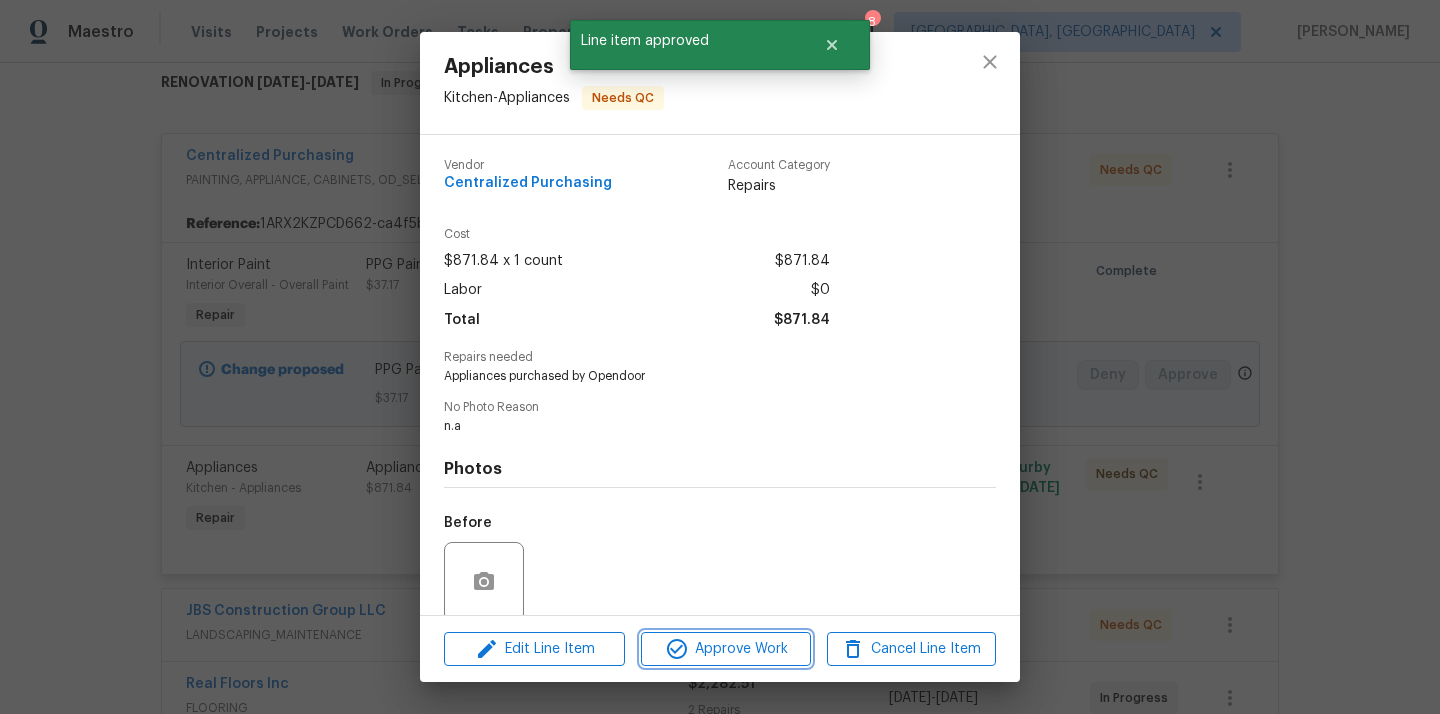 click on "Approve Work" at bounding box center (725, 649) 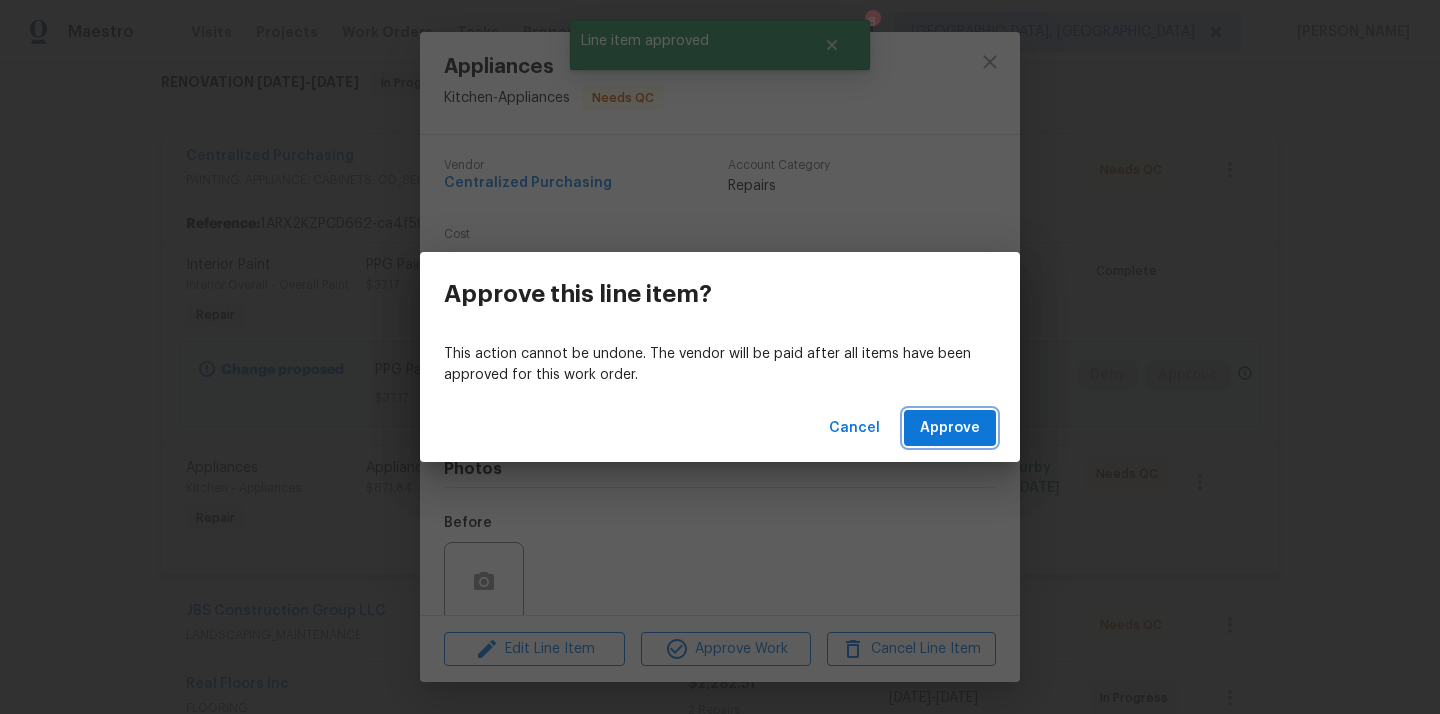 click on "Approve" at bounding box center (950, 428) 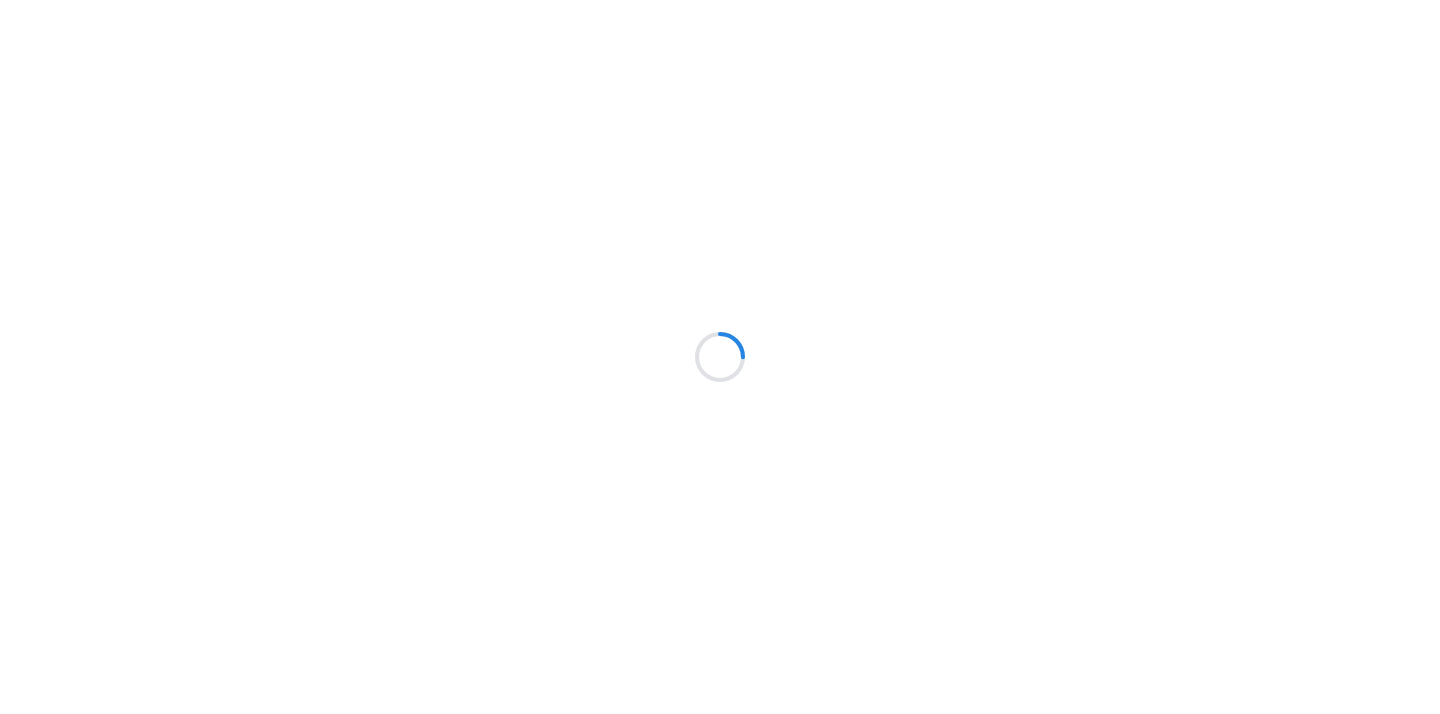 scroll, scrollTop: 0, scrollLeft: 0, axis: both 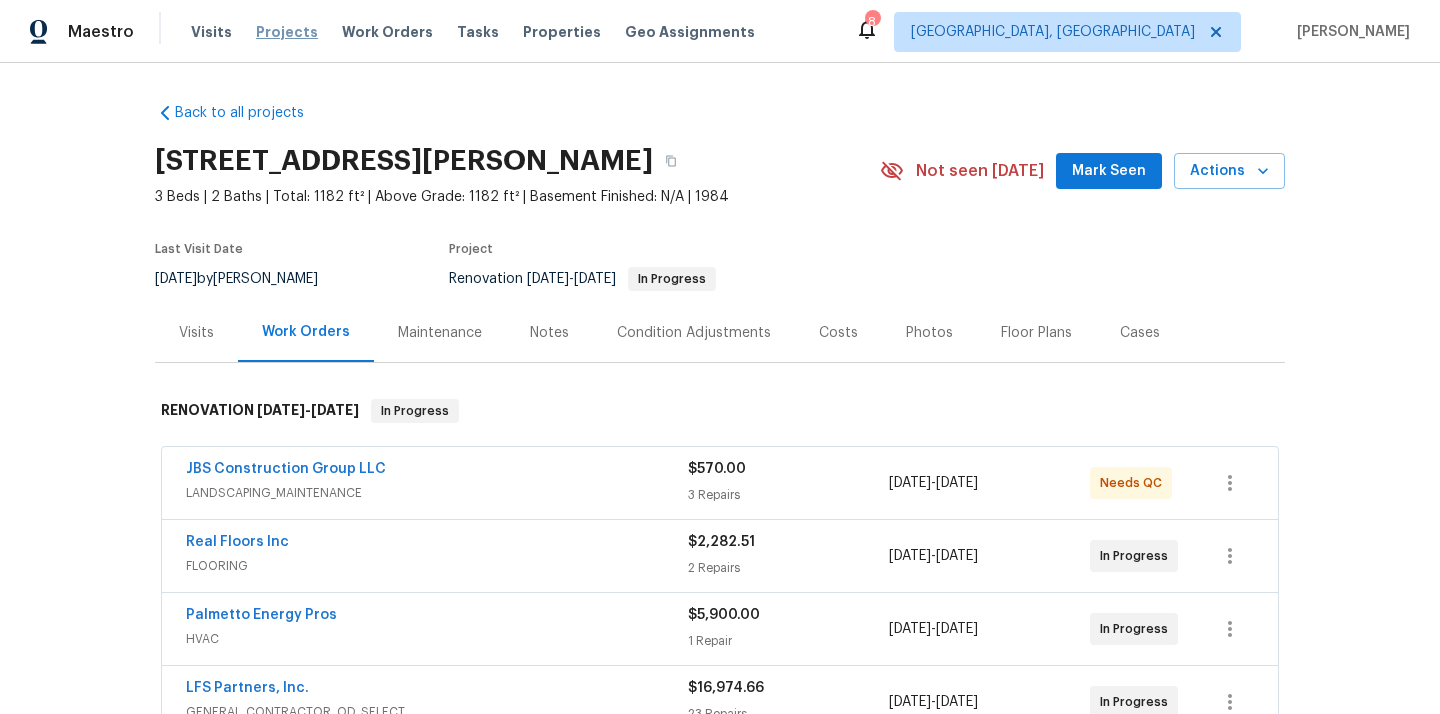 click on "Projects" at bounding box center [287, 32] 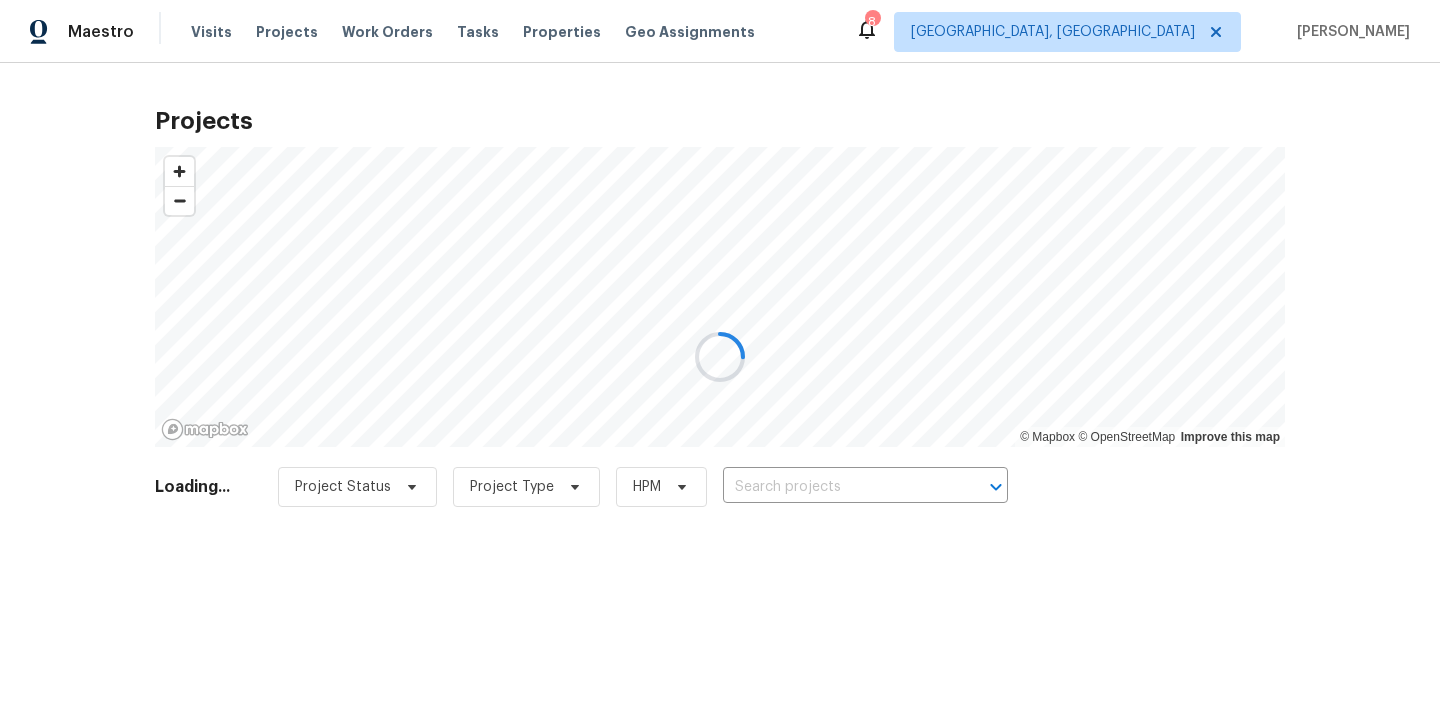 click at bounding box center [720, 357] 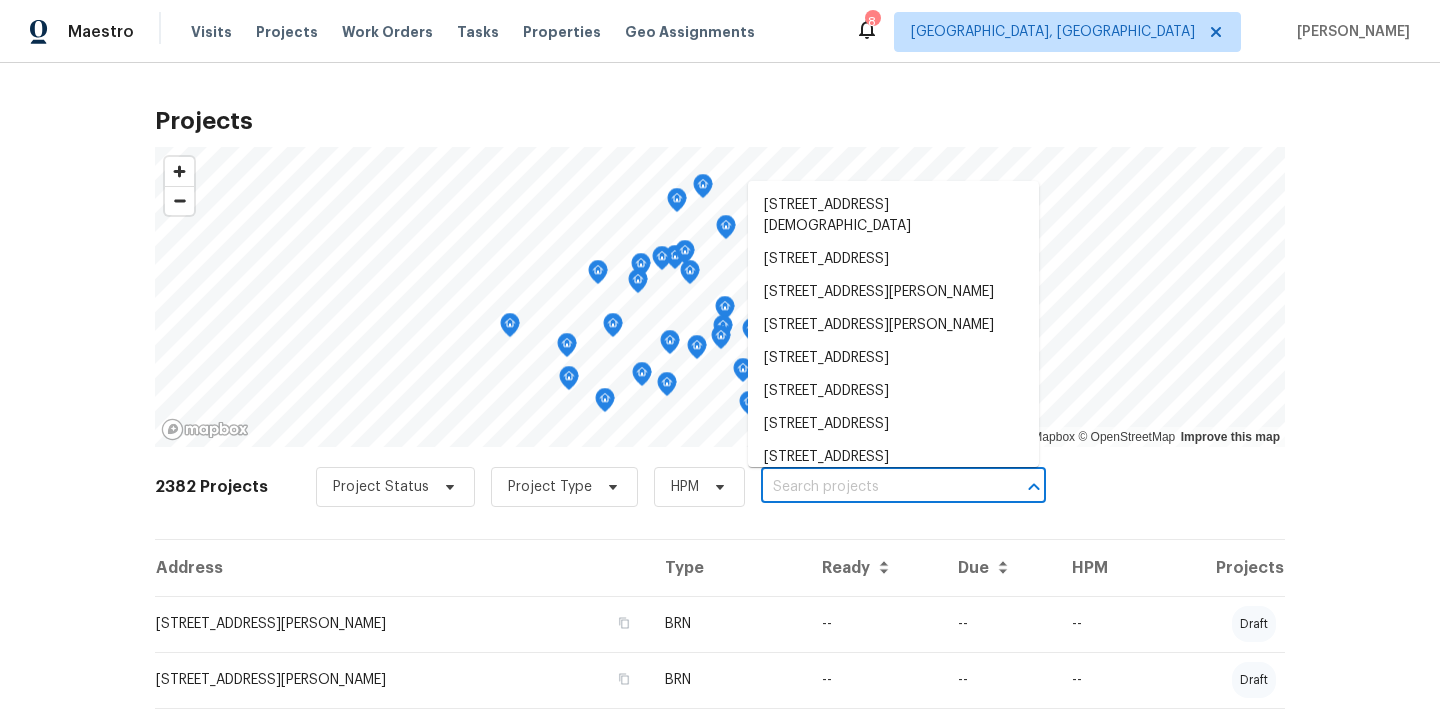 click at bounding box center [875, 487] 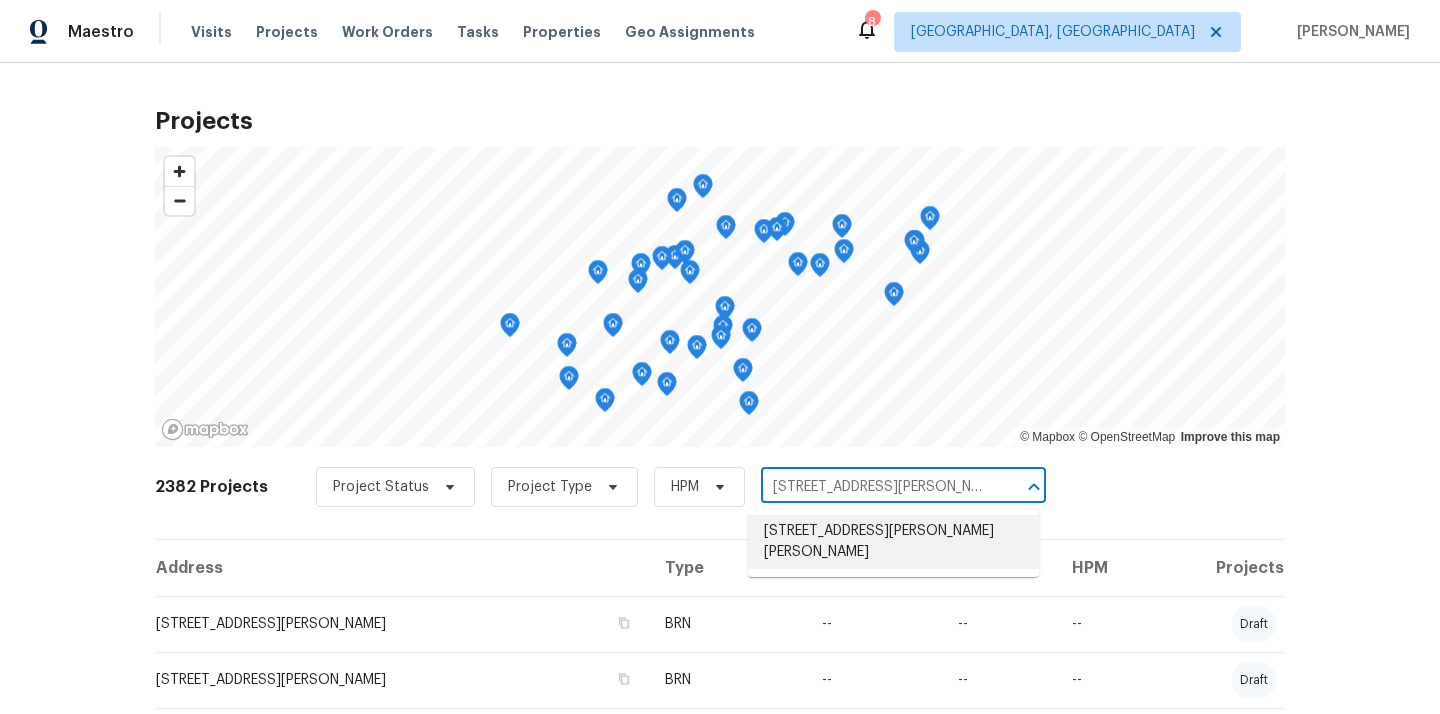 click on "637 Duncan Station Dr, Duncan, SC 29334" at bounding box center (893, 542) 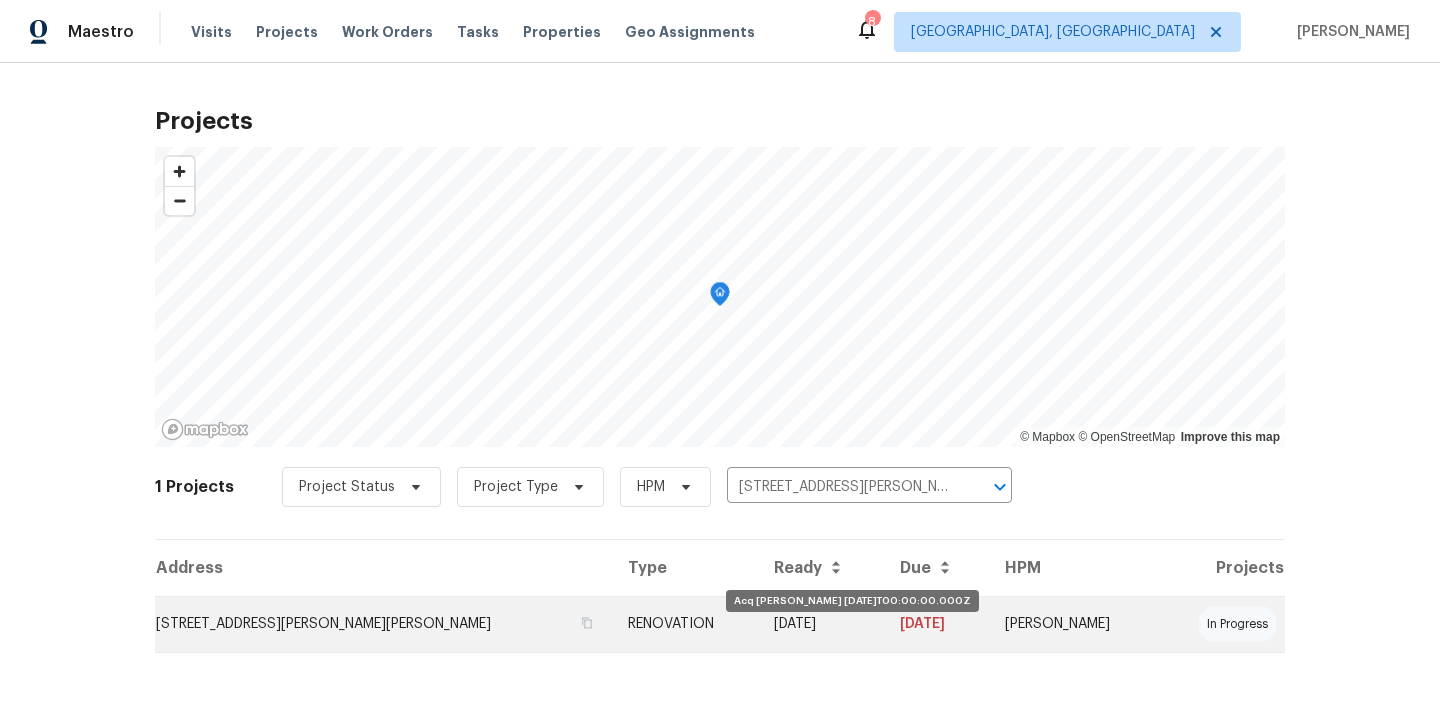 click on "07/08/25" at bounding box center (821, 624) 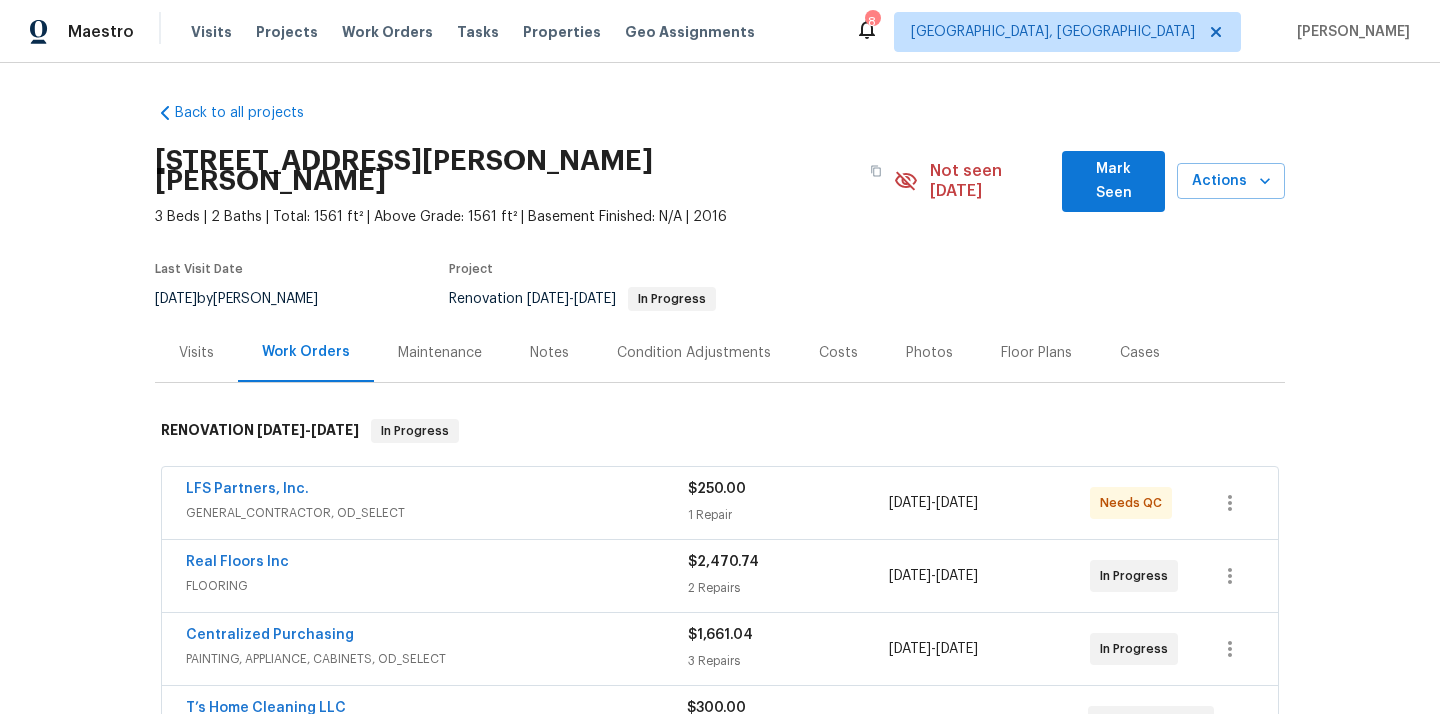 click on "Centralized Purchasing" at bounding box center [437, 637] 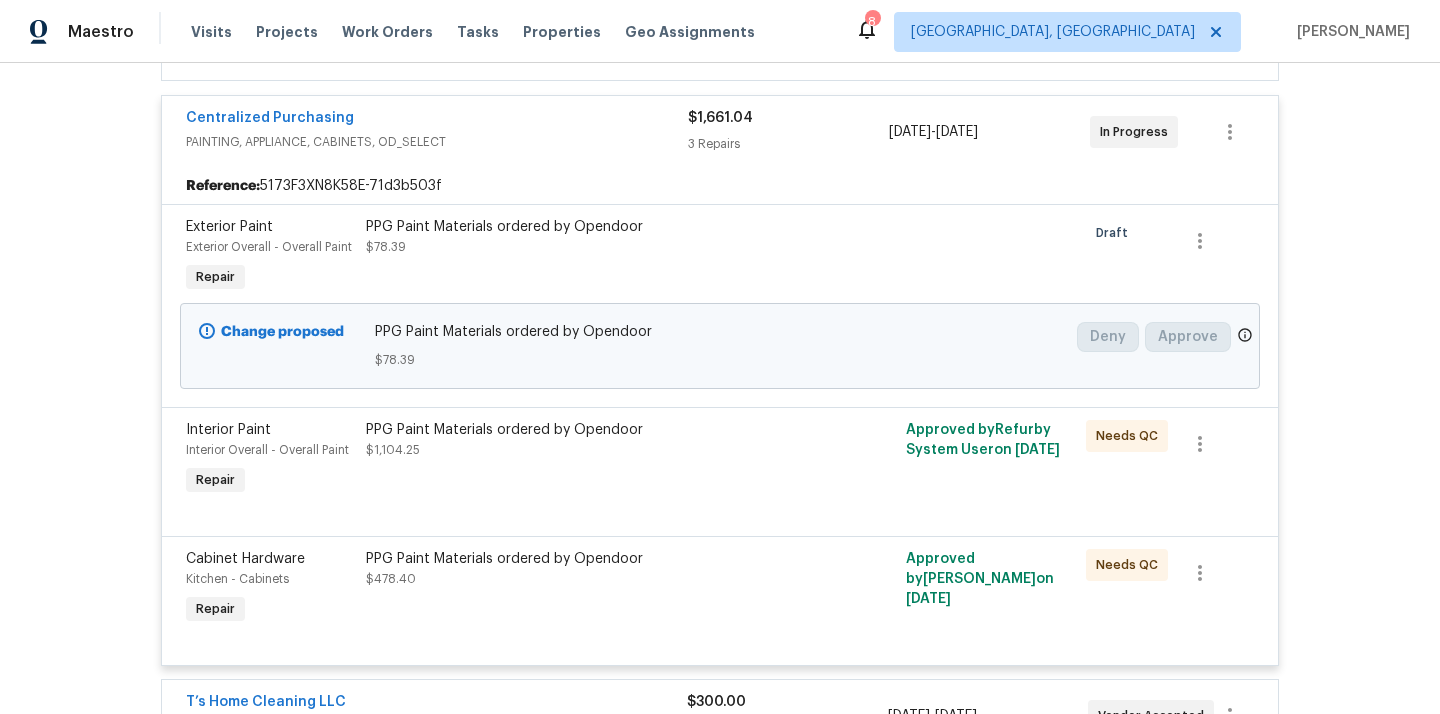 scroll, scrollTop: 508, scrollLeft: 0, axis: vertical 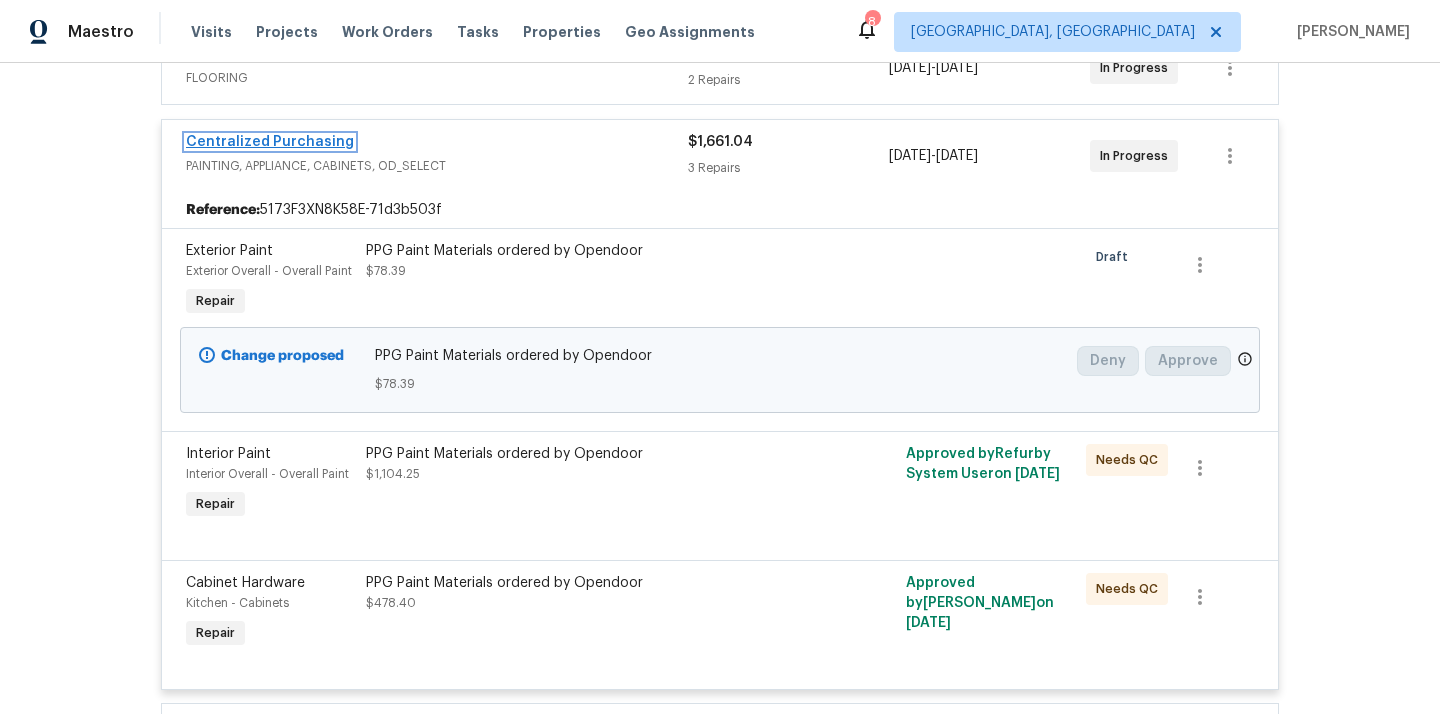 click on "Centralized Purchasing" at bounding box center [270, 142] 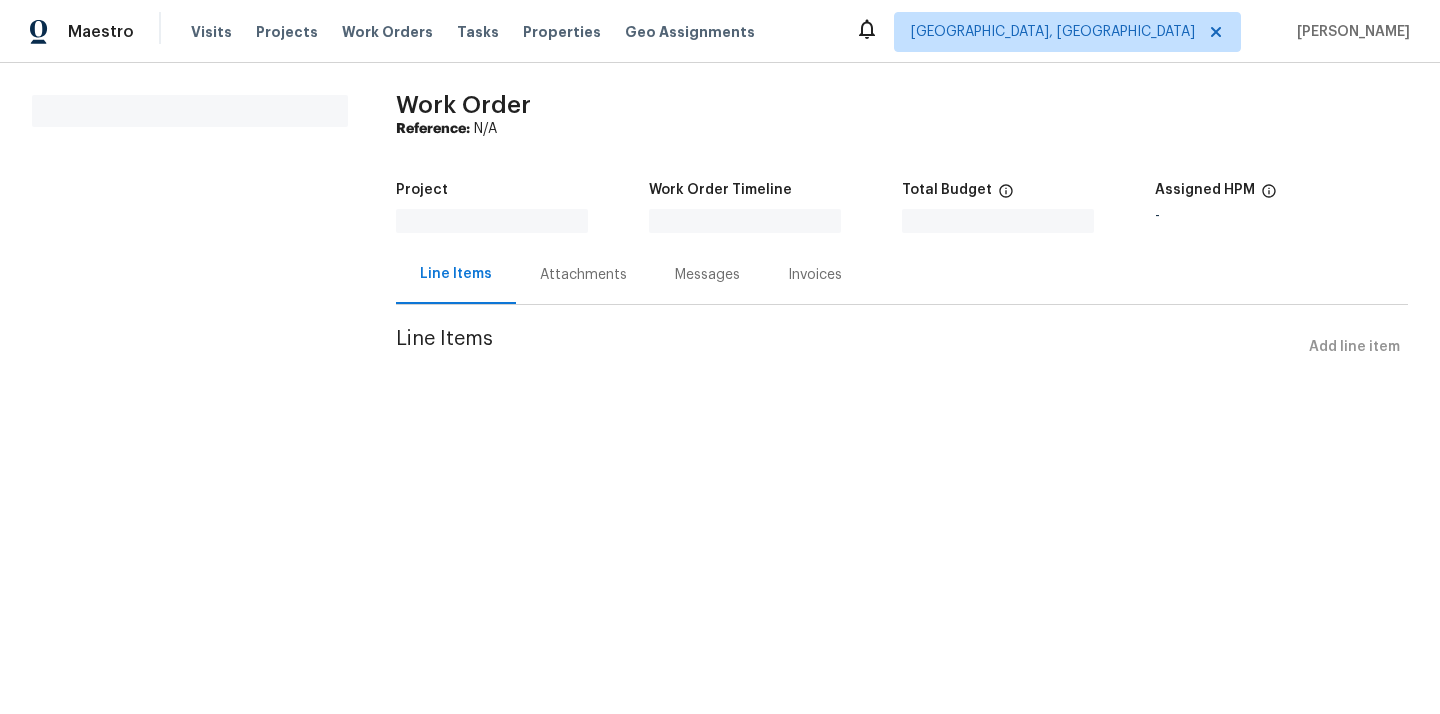 scroll, scrollTop: 0, scrollLeft: 0, axis: both 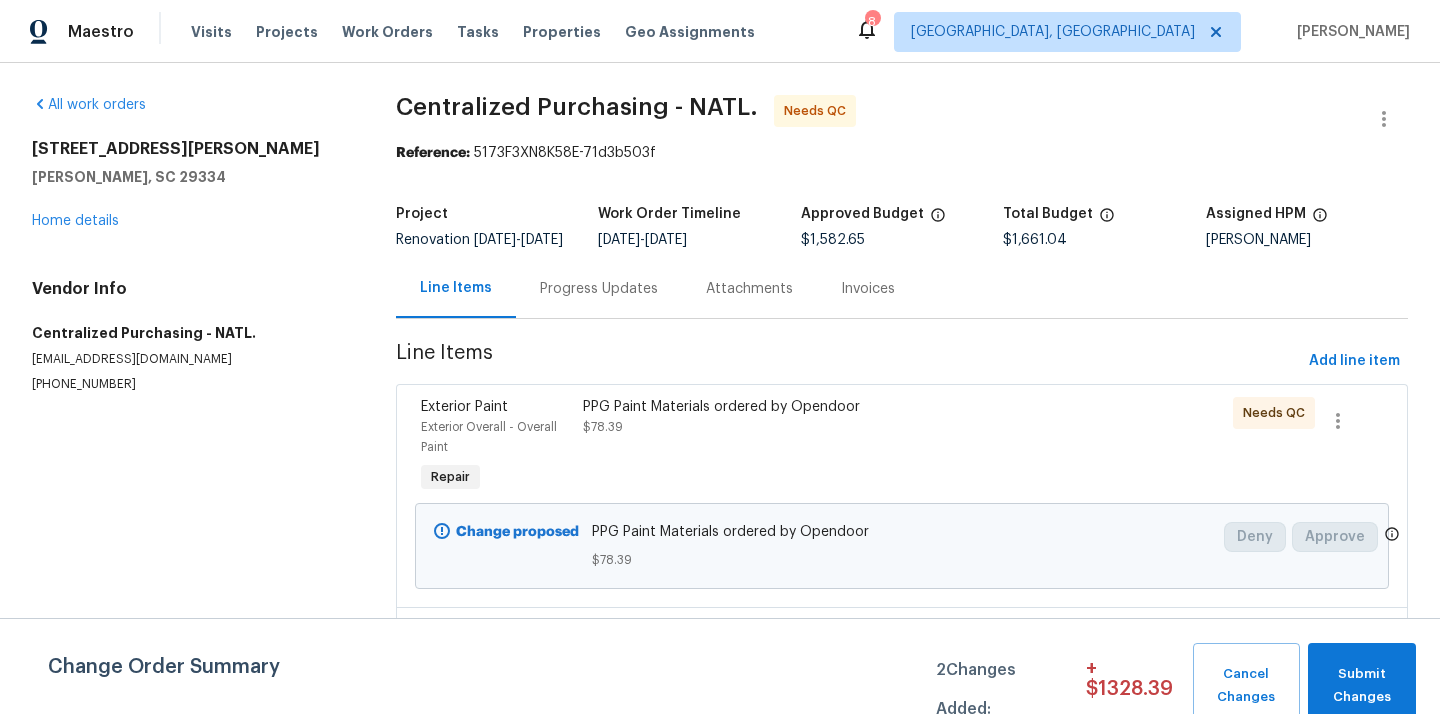 click on "PPG Paint Materials ordered by Opendoor $78.39" at bounding box center [780, 447] 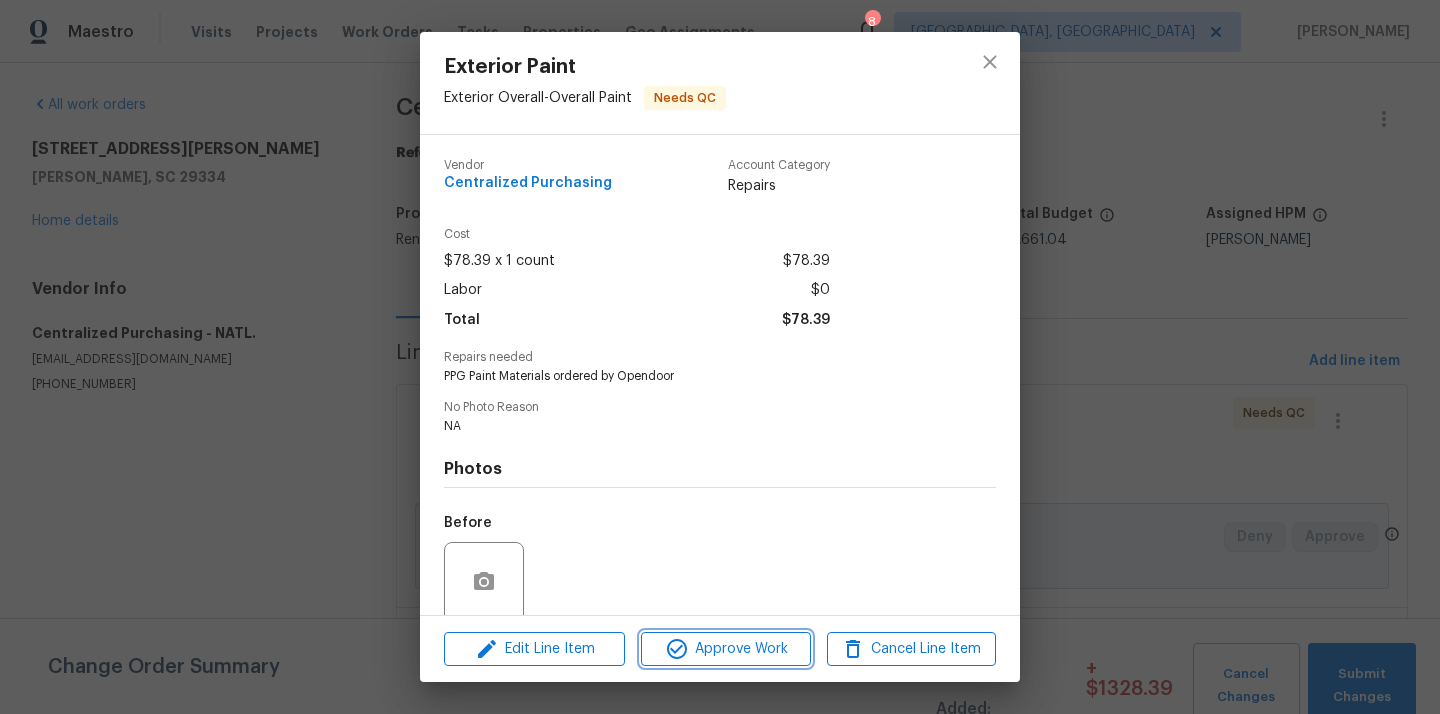 click on "Approve Work" at bounding box center (725, 649) 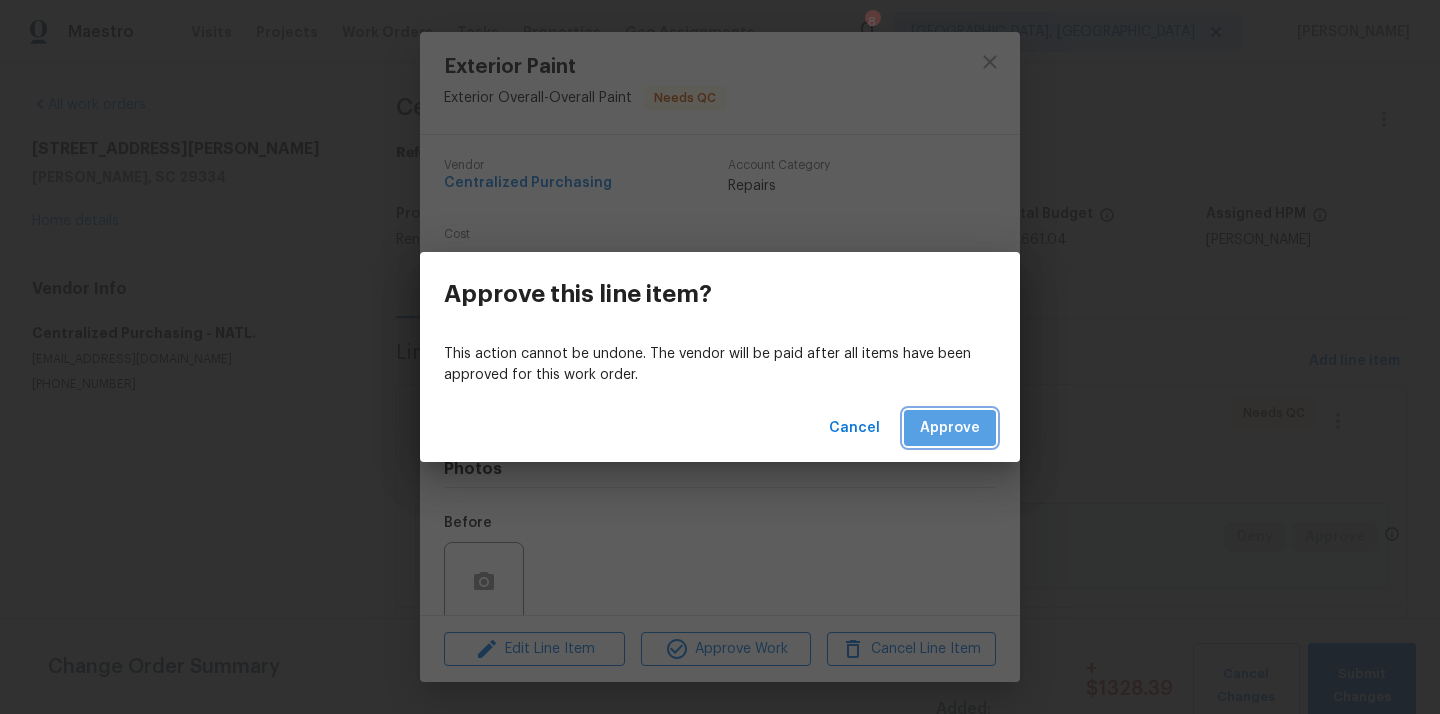 click on "Approve" at bounding box center [950, 428] 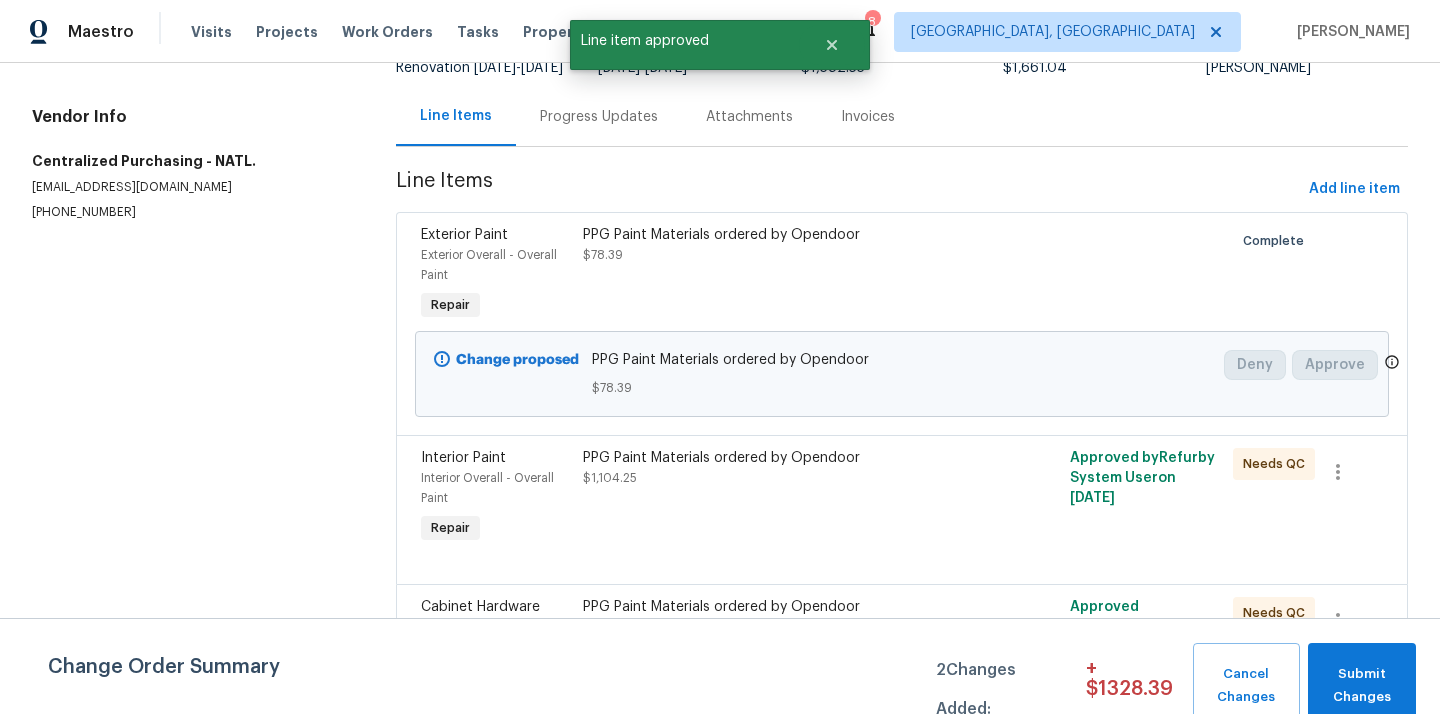 scroll, scrollTop: 220, scrollLeft: 0, axis: vertical 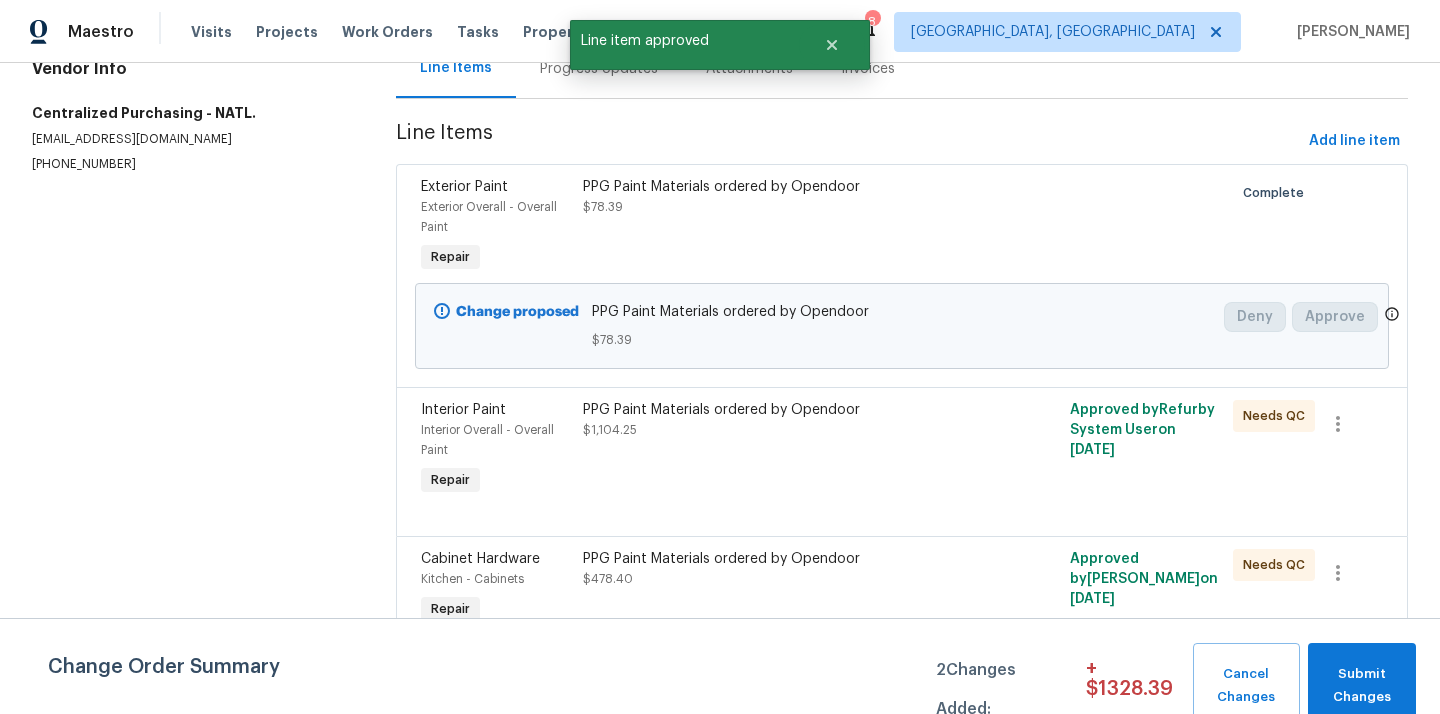 click on "PPG Paint Materials ordered by Opendoor $1,104.25" at bounding box center [780, 450] 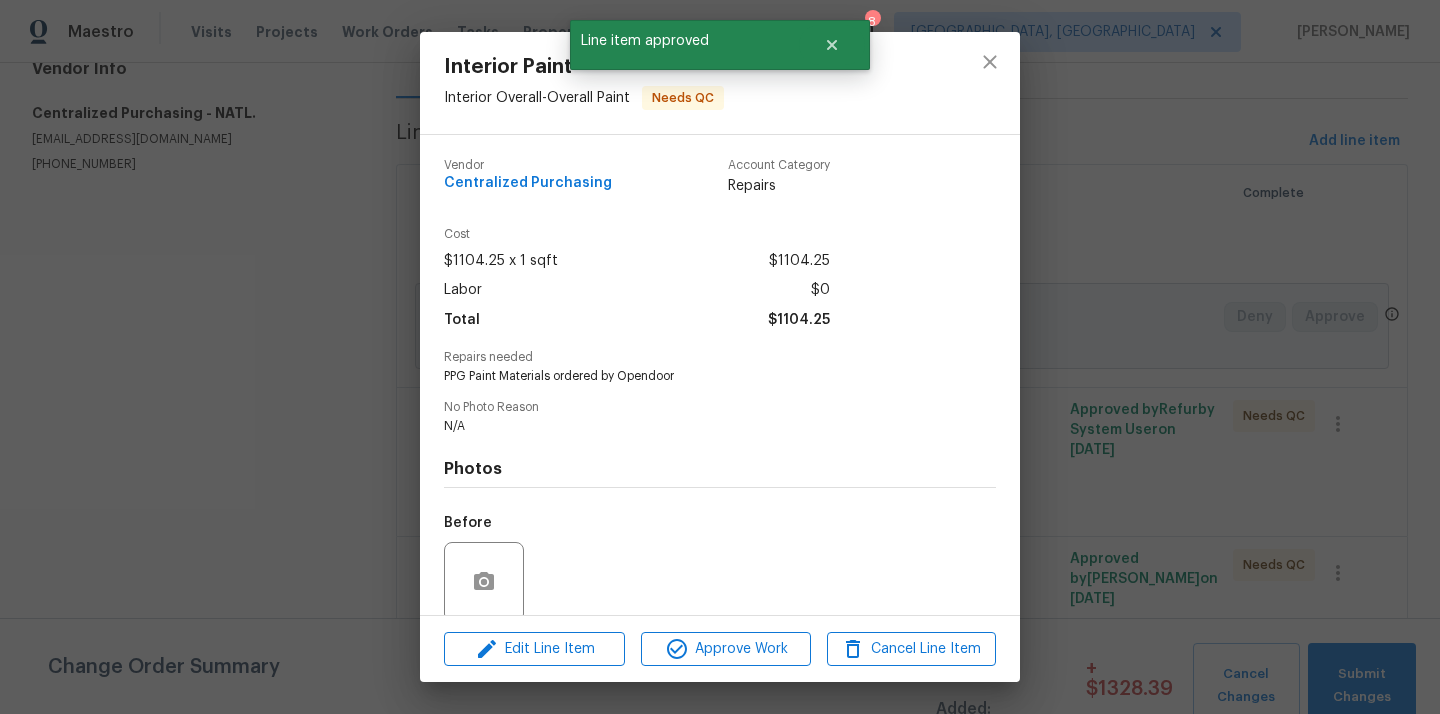 click on "Edit Line Item  Approve Work  Cancel Line Item" at bounding box center (720, 649) 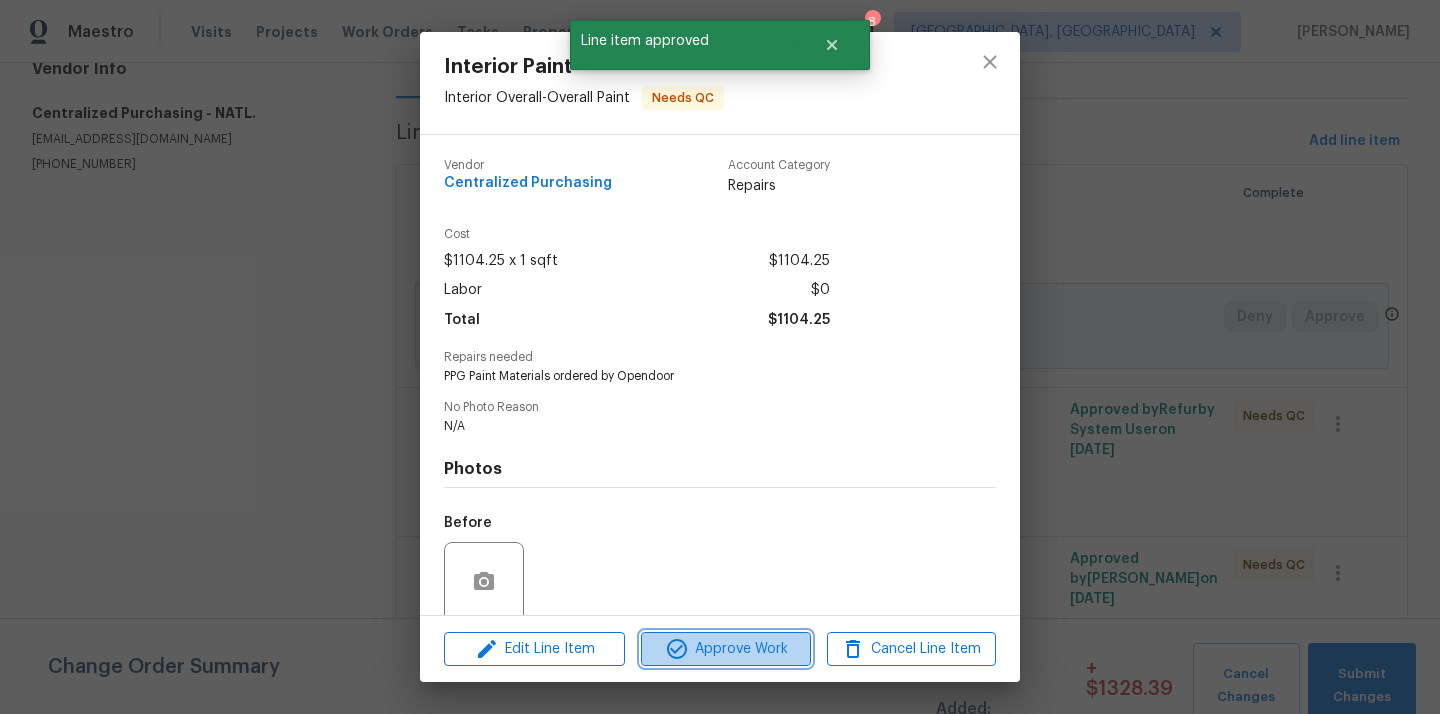 click on "Approve Work" at bounding box center (725, 649) 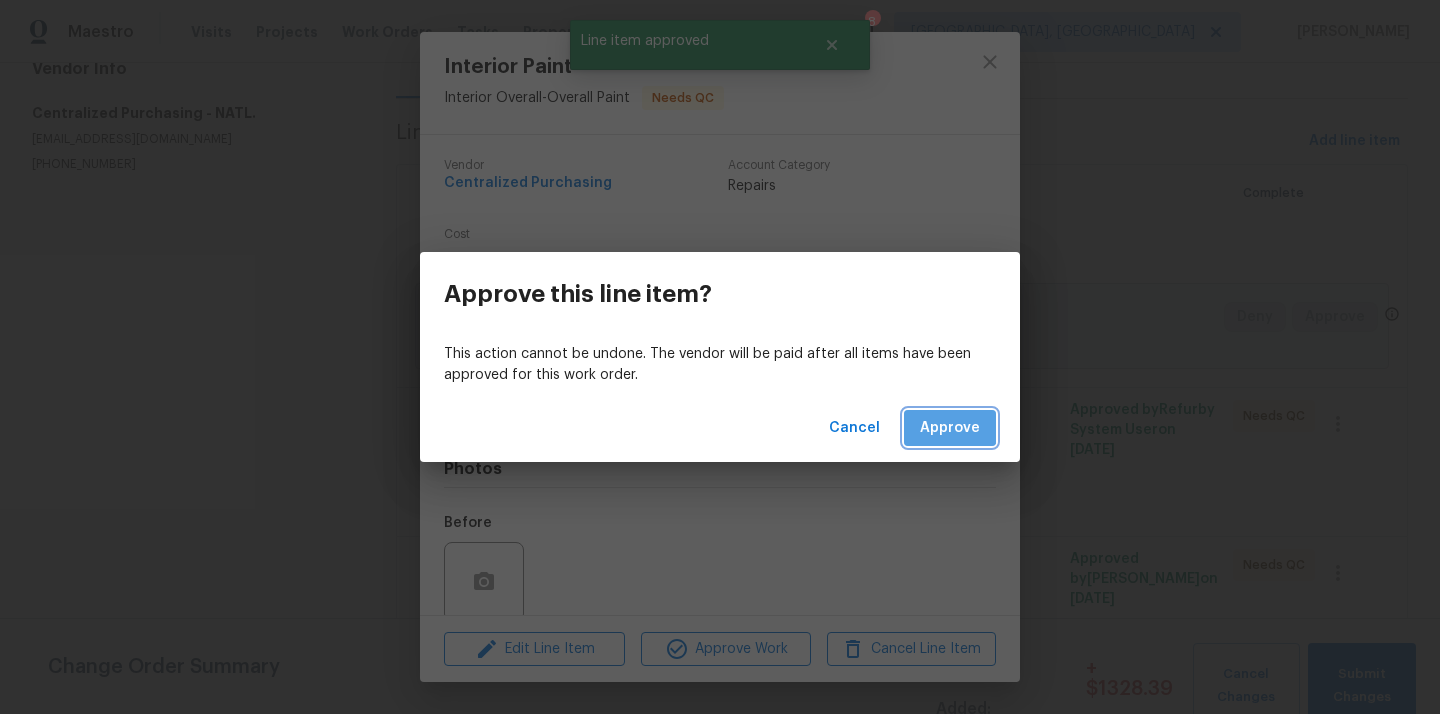 click on "Approve" at bounding box center (950, 428) 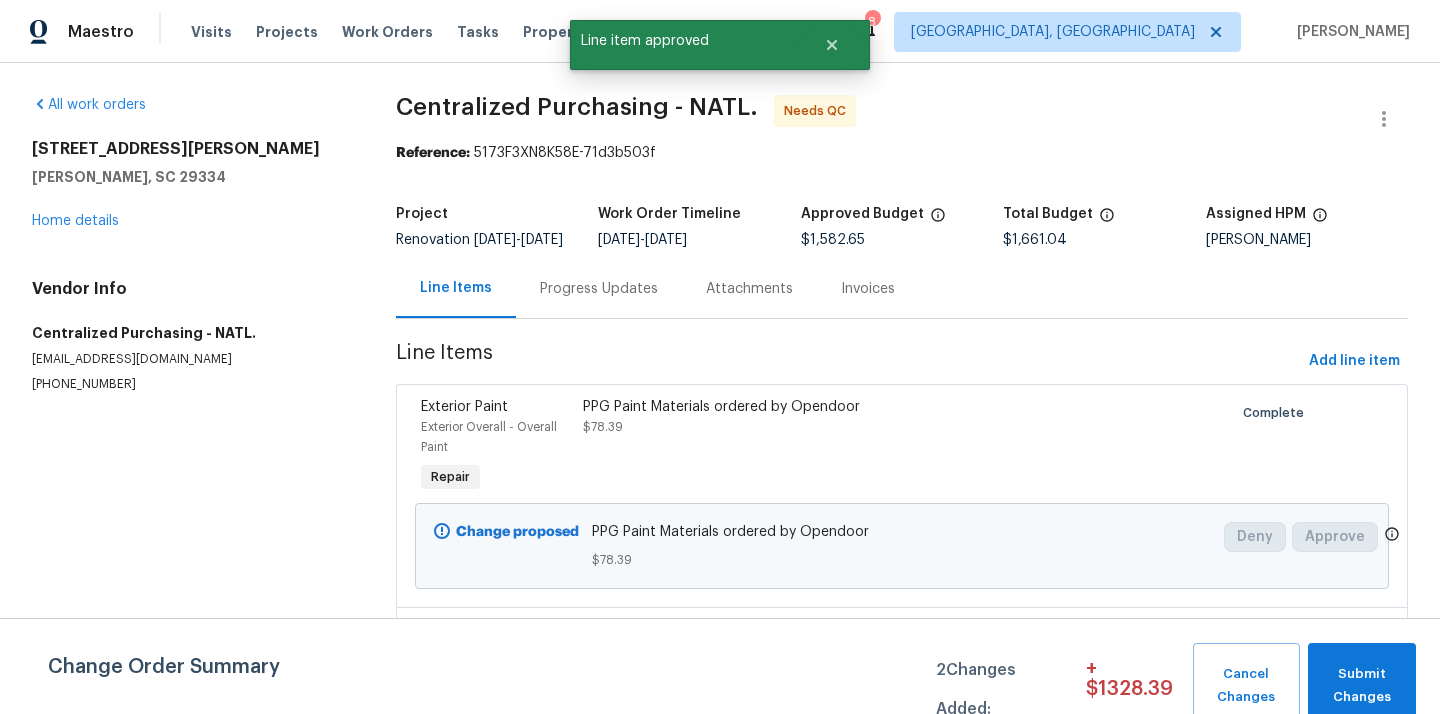 scroll, scrollTop: 244, scrollLeft: 0, axis: vertical 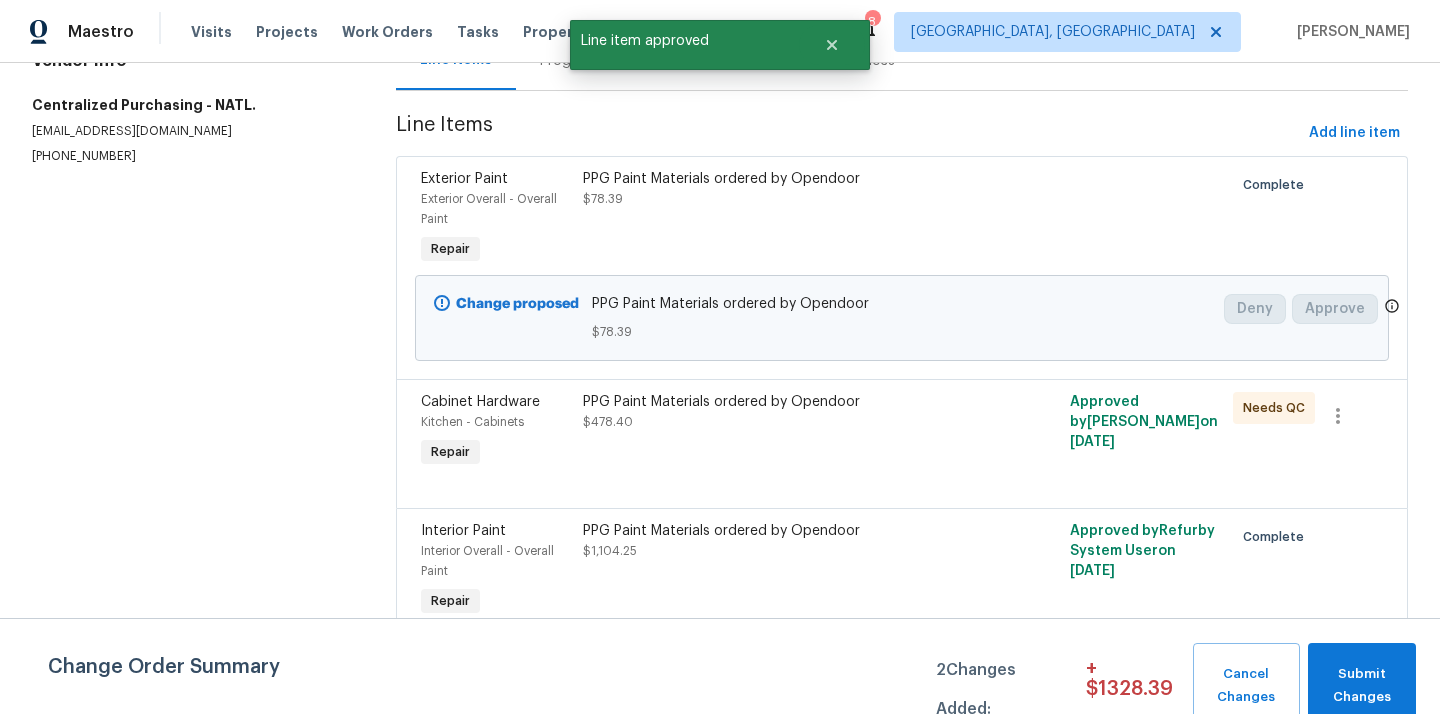 click on "PPG Paint Materials ordered by Opendoor $478.40" at bounding box center (780, 412) 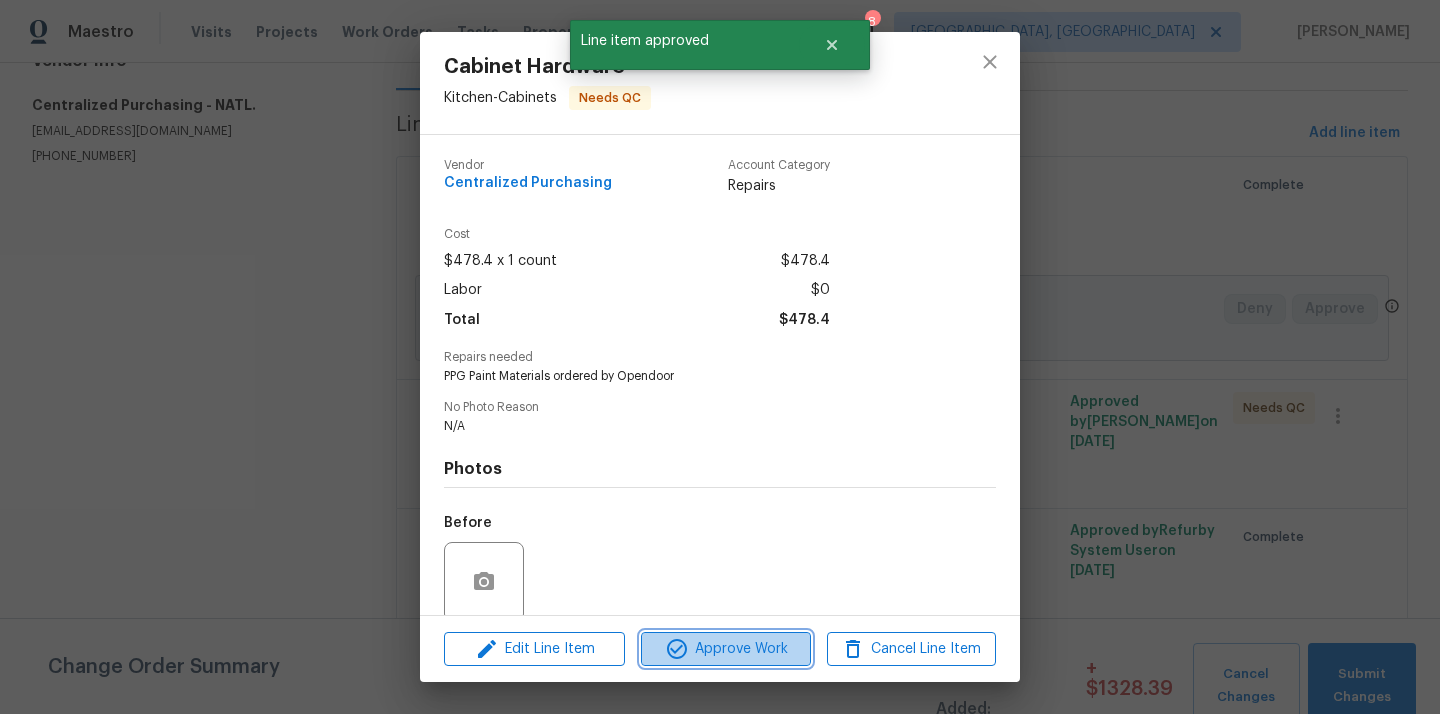 click on "Approve Work" at bounding box center [725, 649] 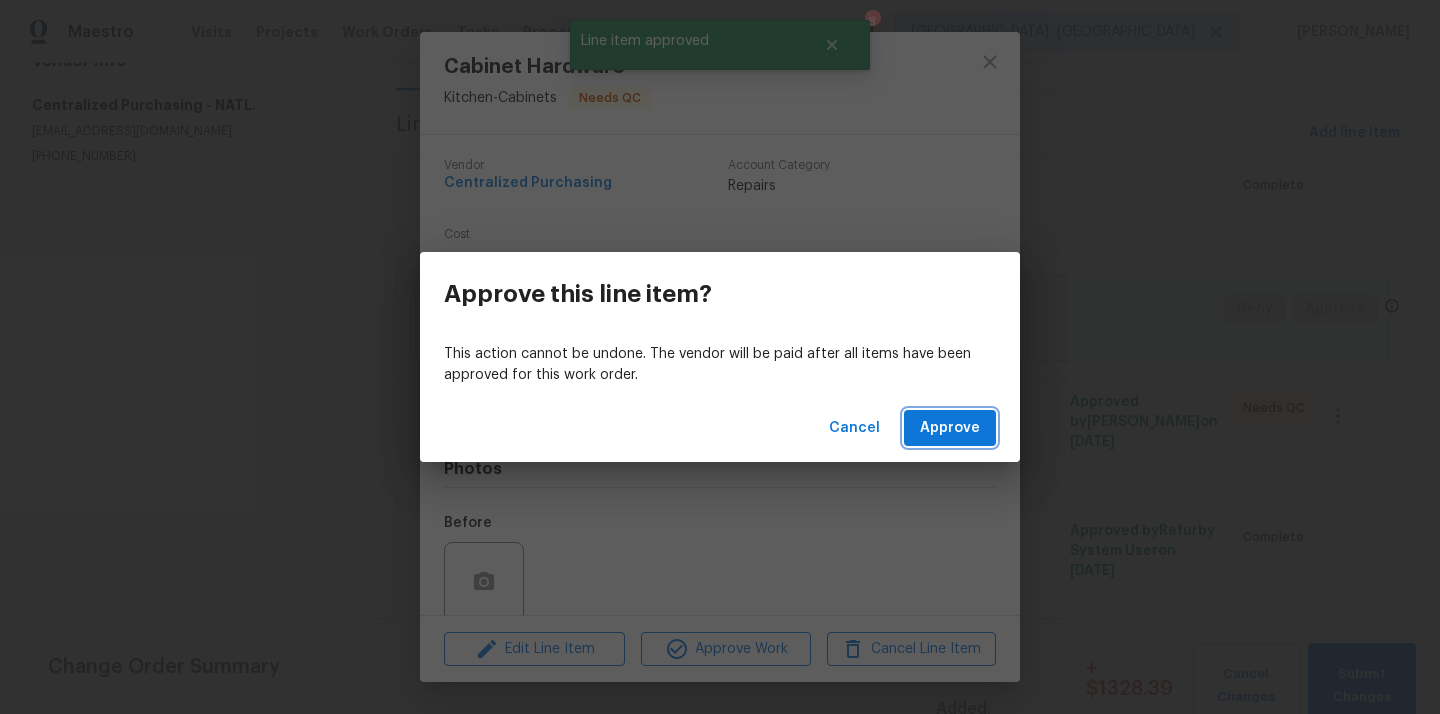click on "Approve" at bounding box center (950, 428) 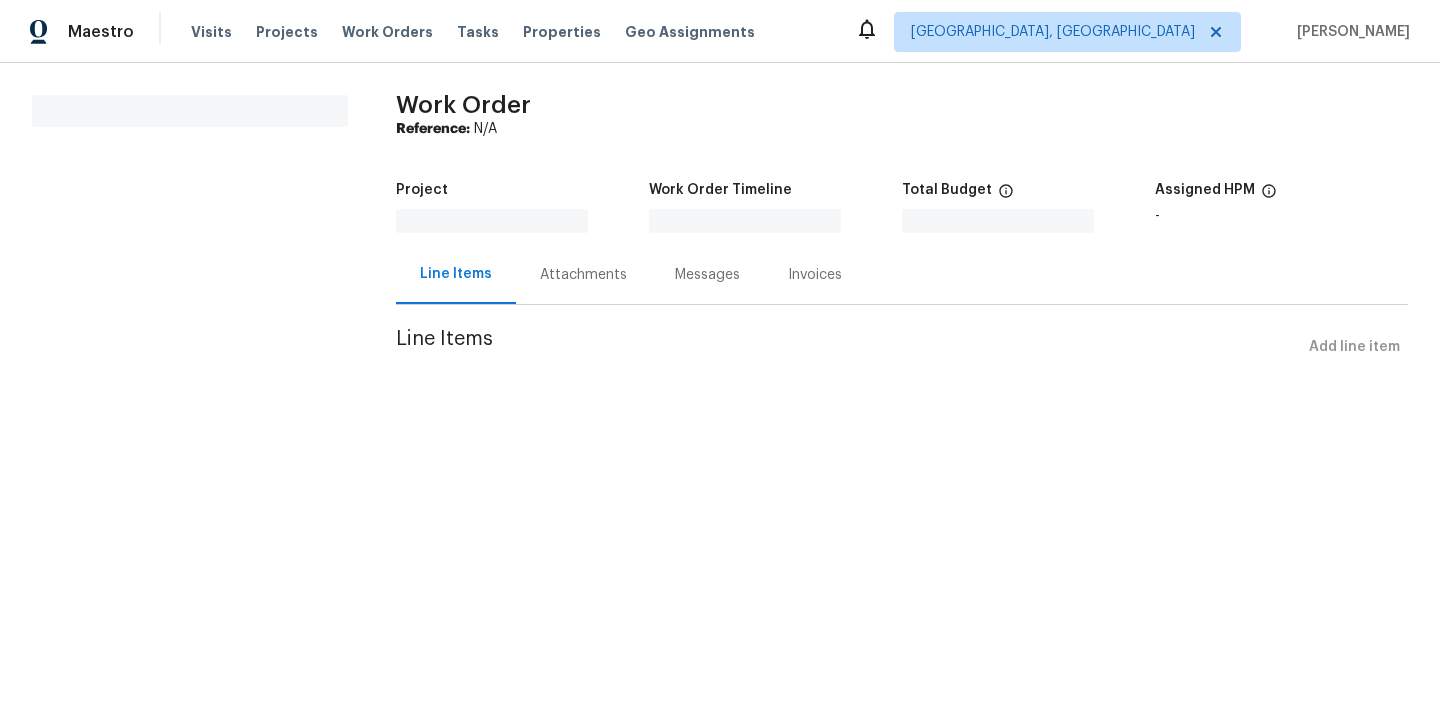 scroll, scrollTop: 0, scrollLeft: 0, axis: both 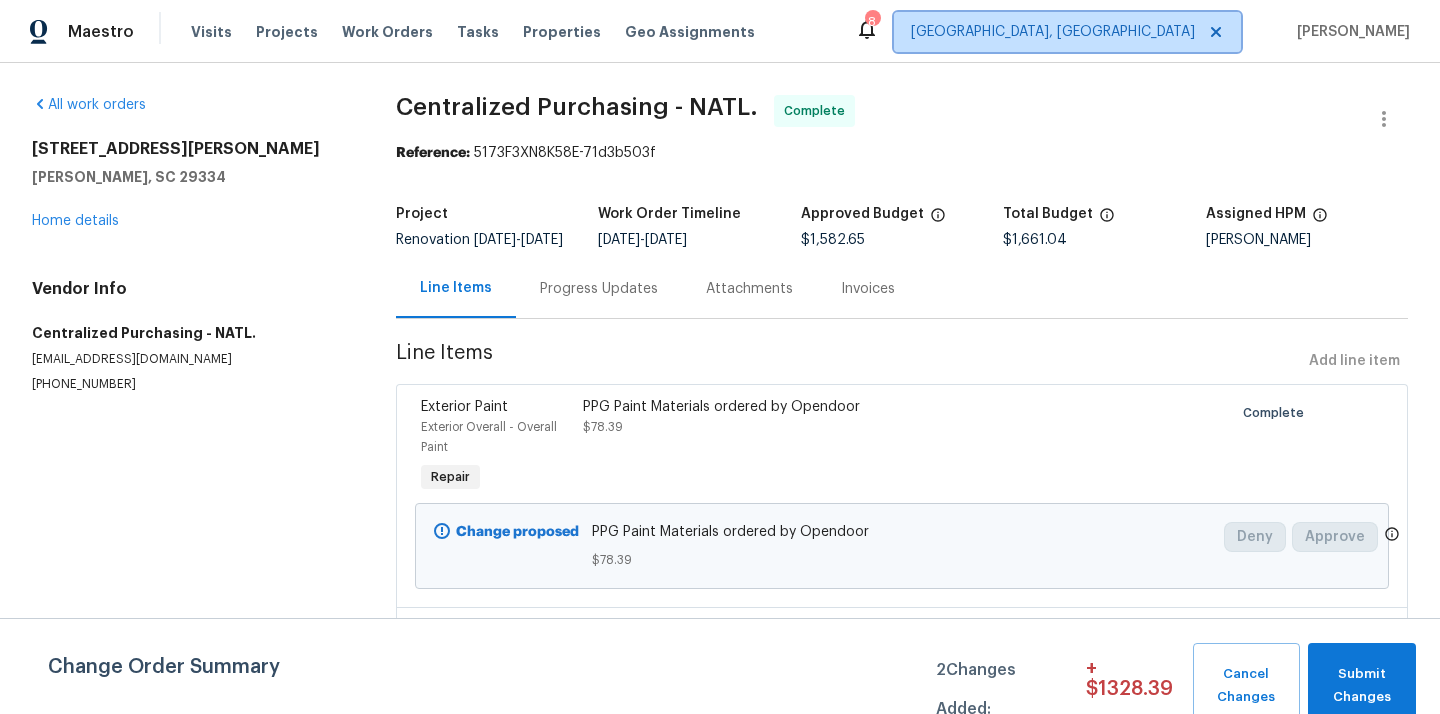 click on "[GEOGRAPHIC_DATA], [GEOGRAPHIC_DATA]" at bounding box center (1053, 32) 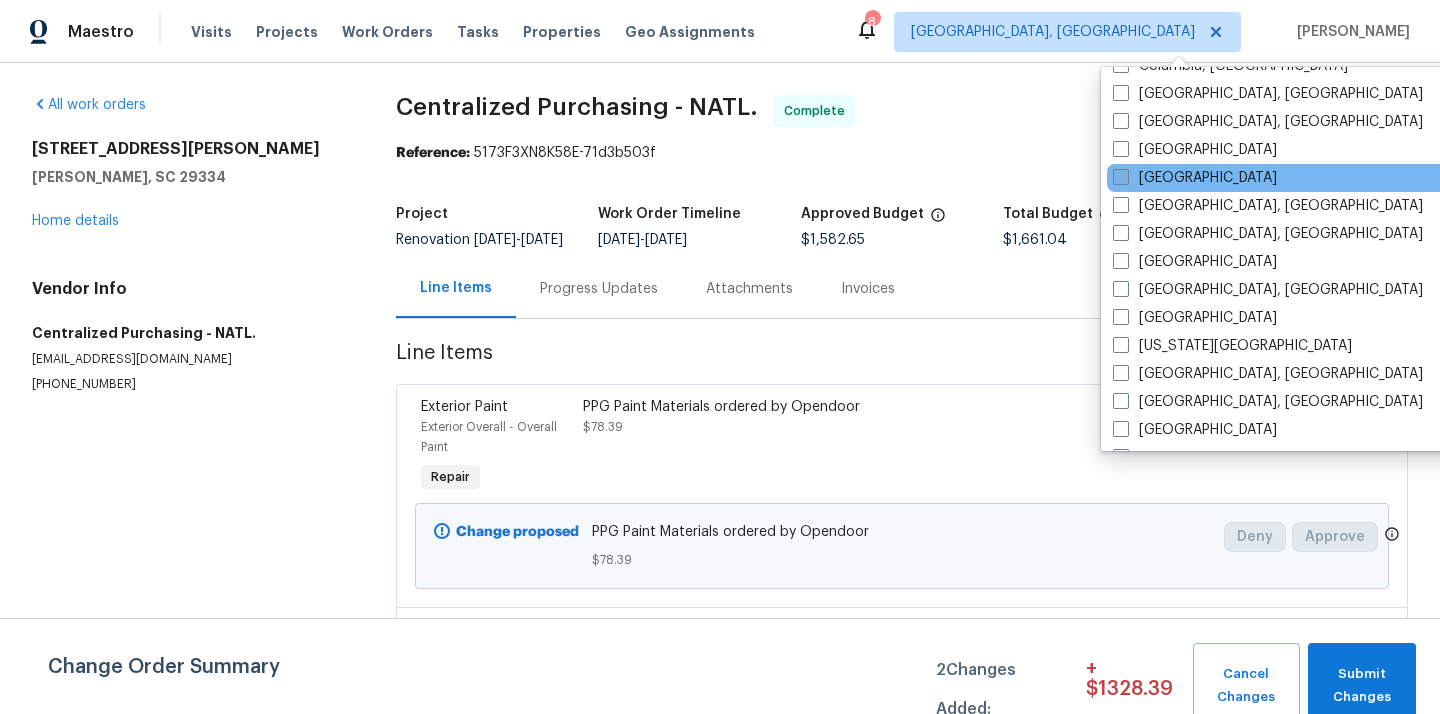 click on "[GEOGRAPHIC_DATA]" at bounding box center [1195, 178] 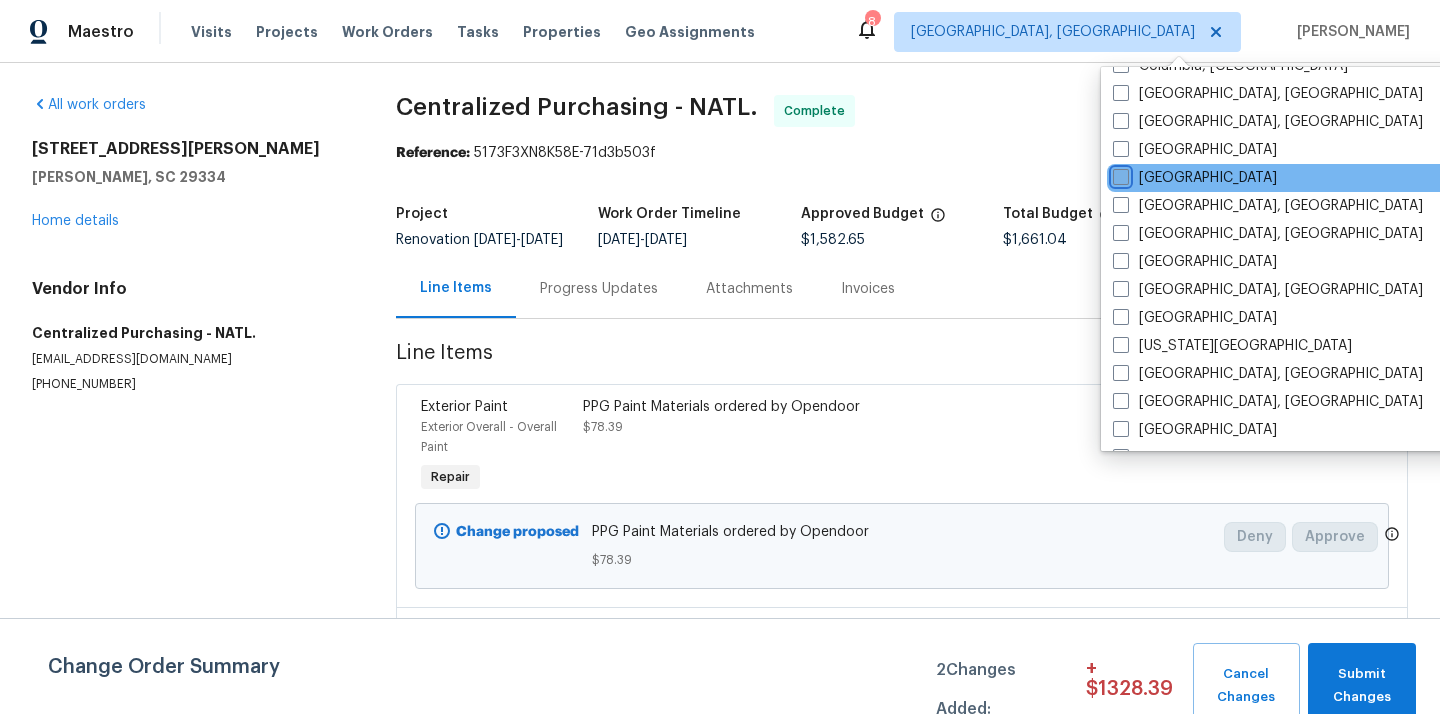 click on "[GEOGRAPHIC_DATA]" at bounding box center [1119, 174] 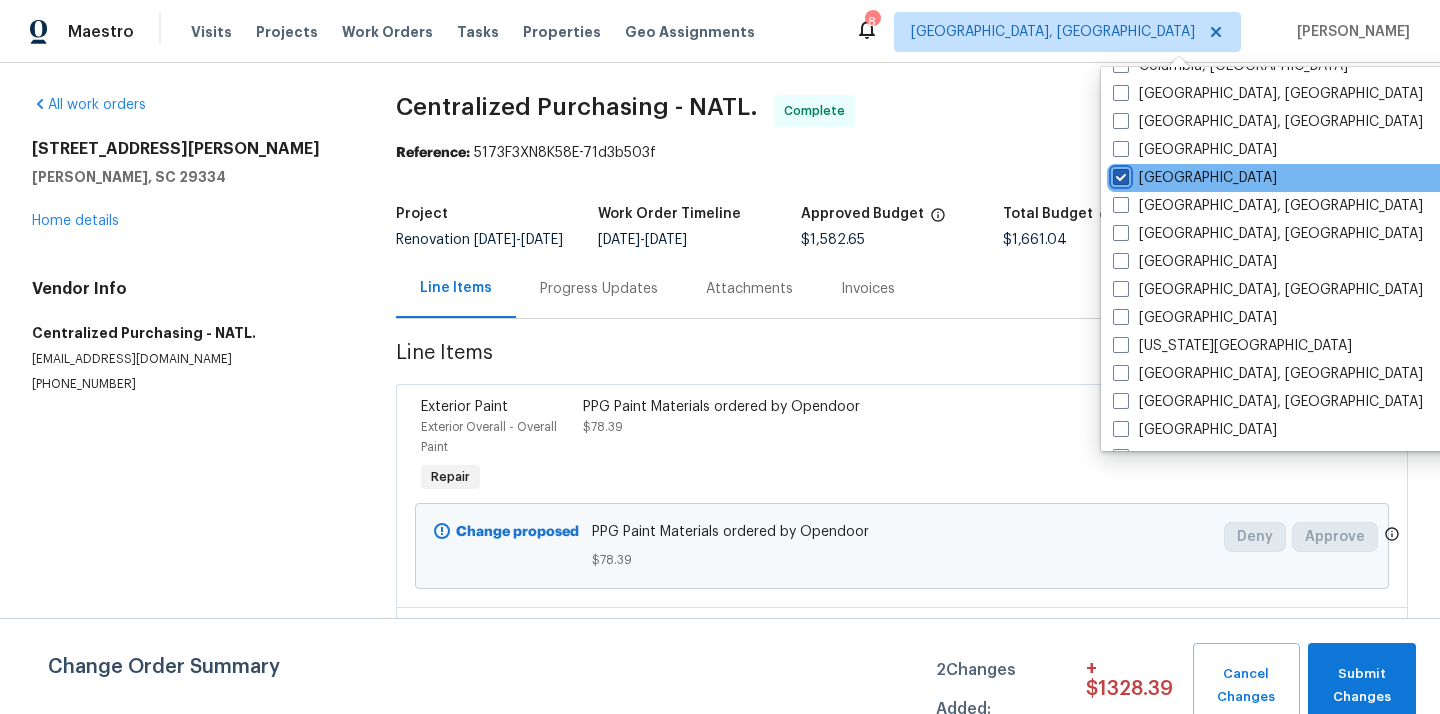 checkbox on "true" 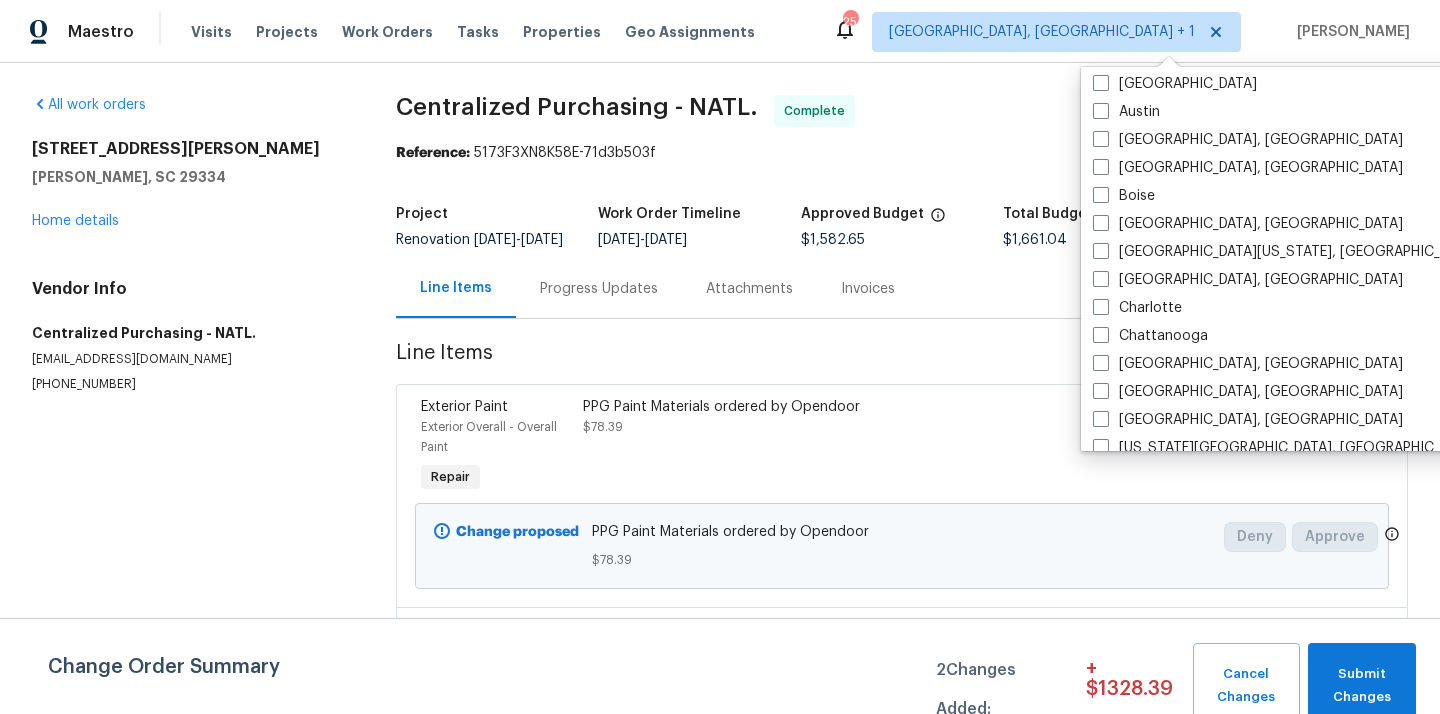 scroll, scrollTop: 0, scrollLeft: 0, axis: both 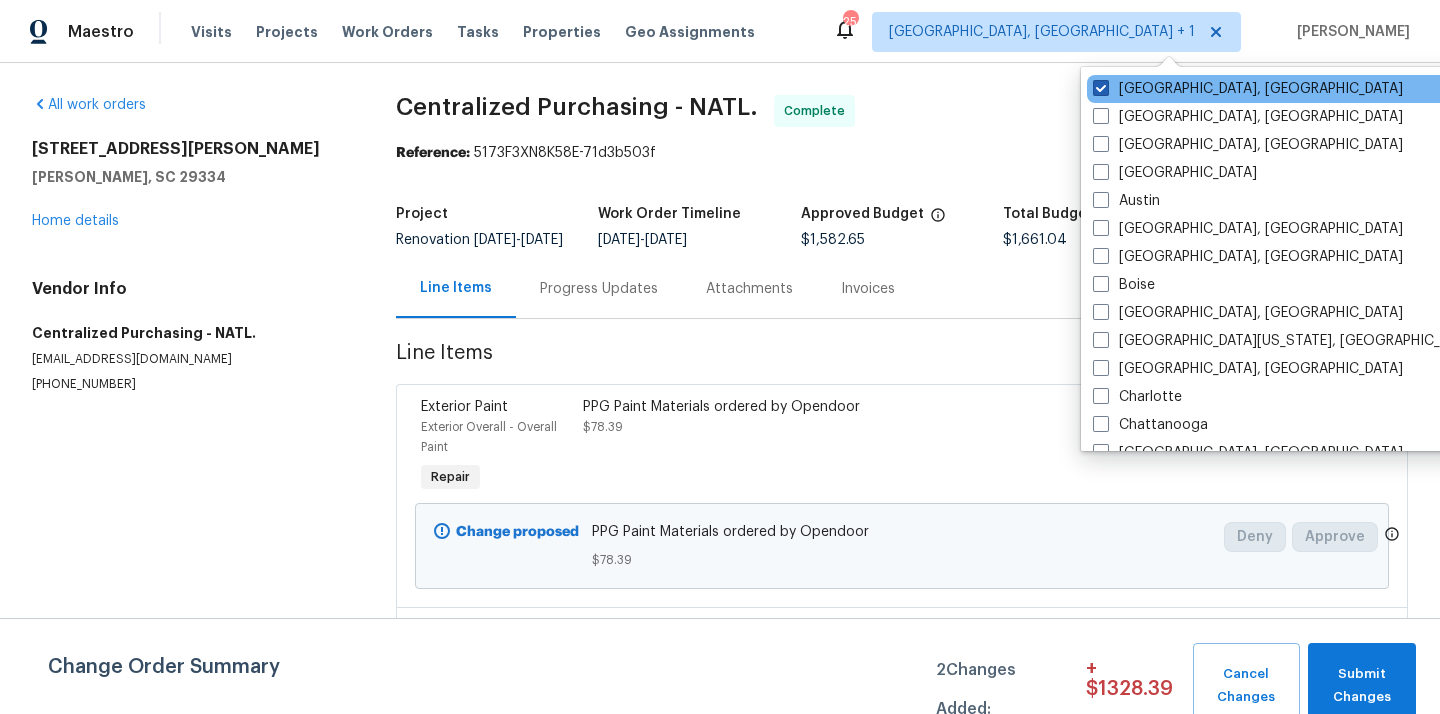 click at bounding box center [1101, 88] 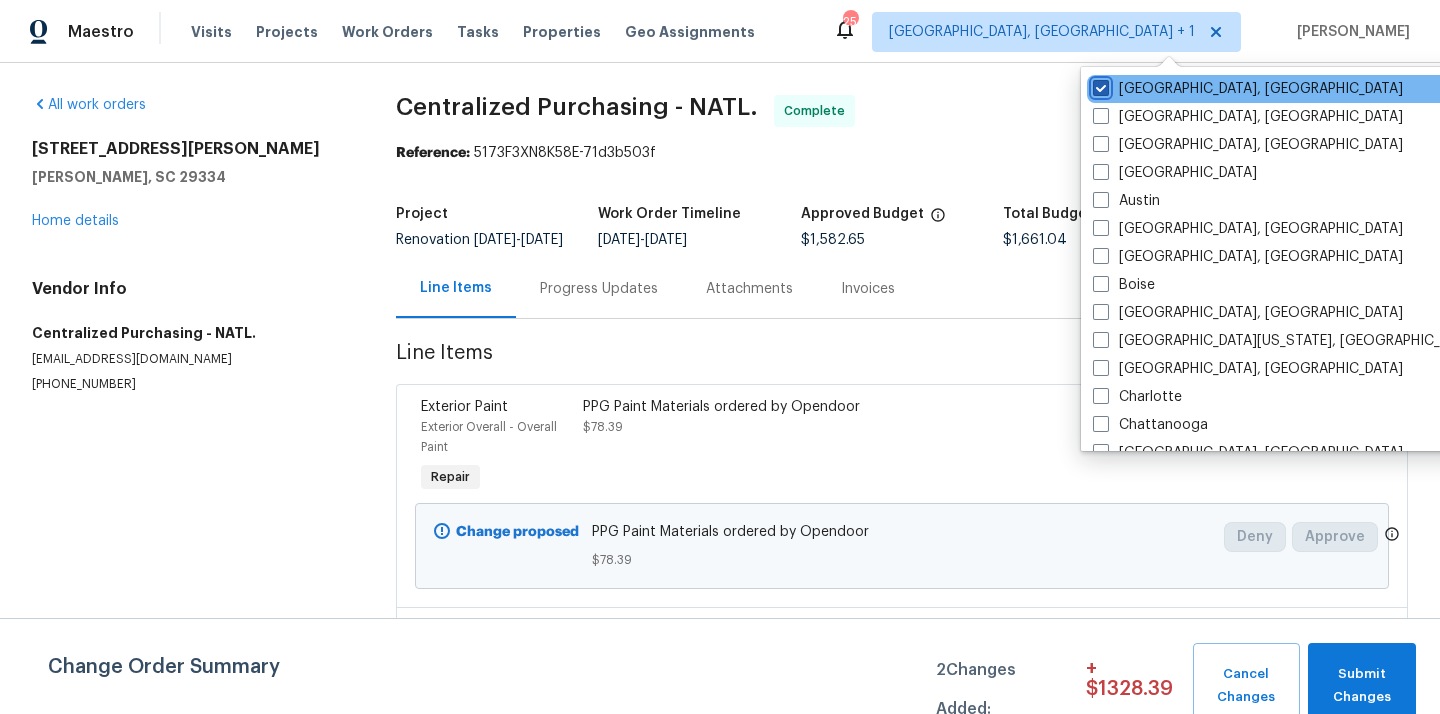 click on "[GEOGRAPHIC_DATA], [GEOGRAPHIC_DATA]" at bounding box center (1099, 85) 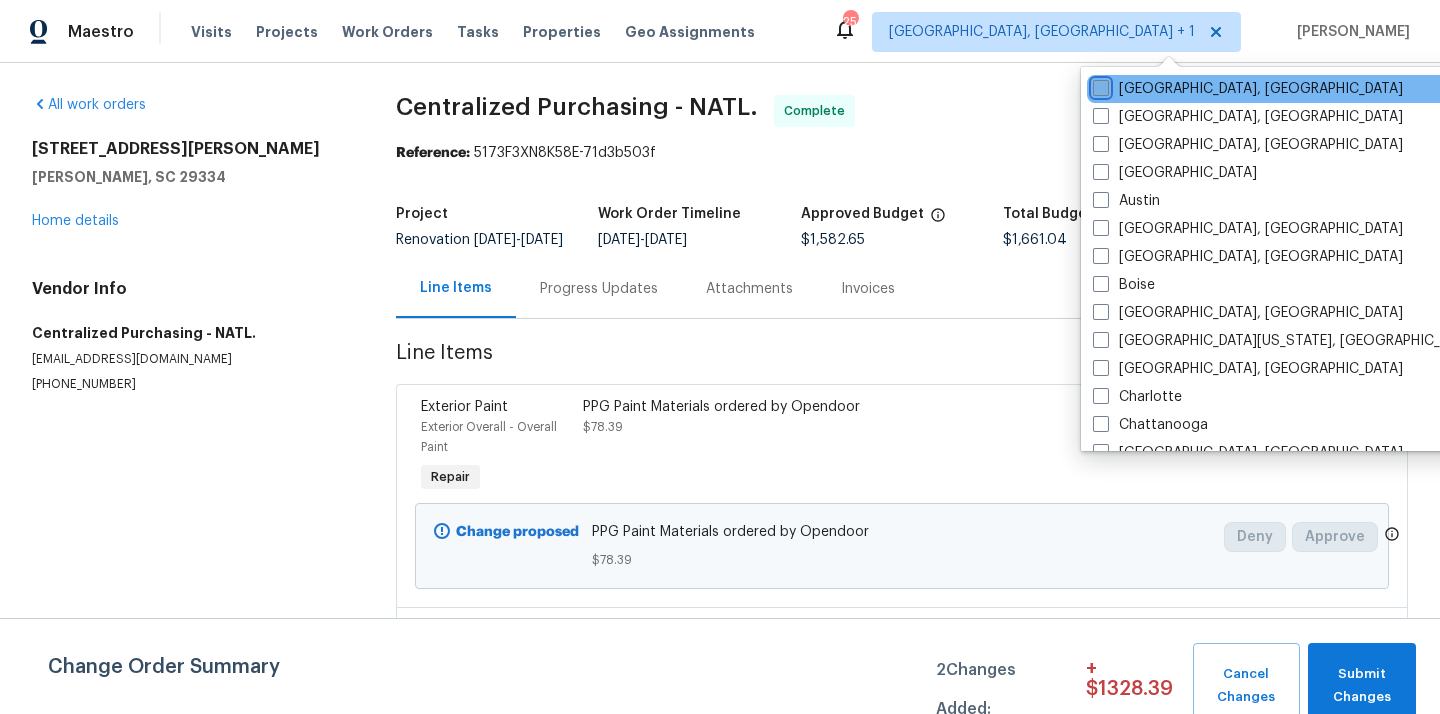 checkbox on "false" 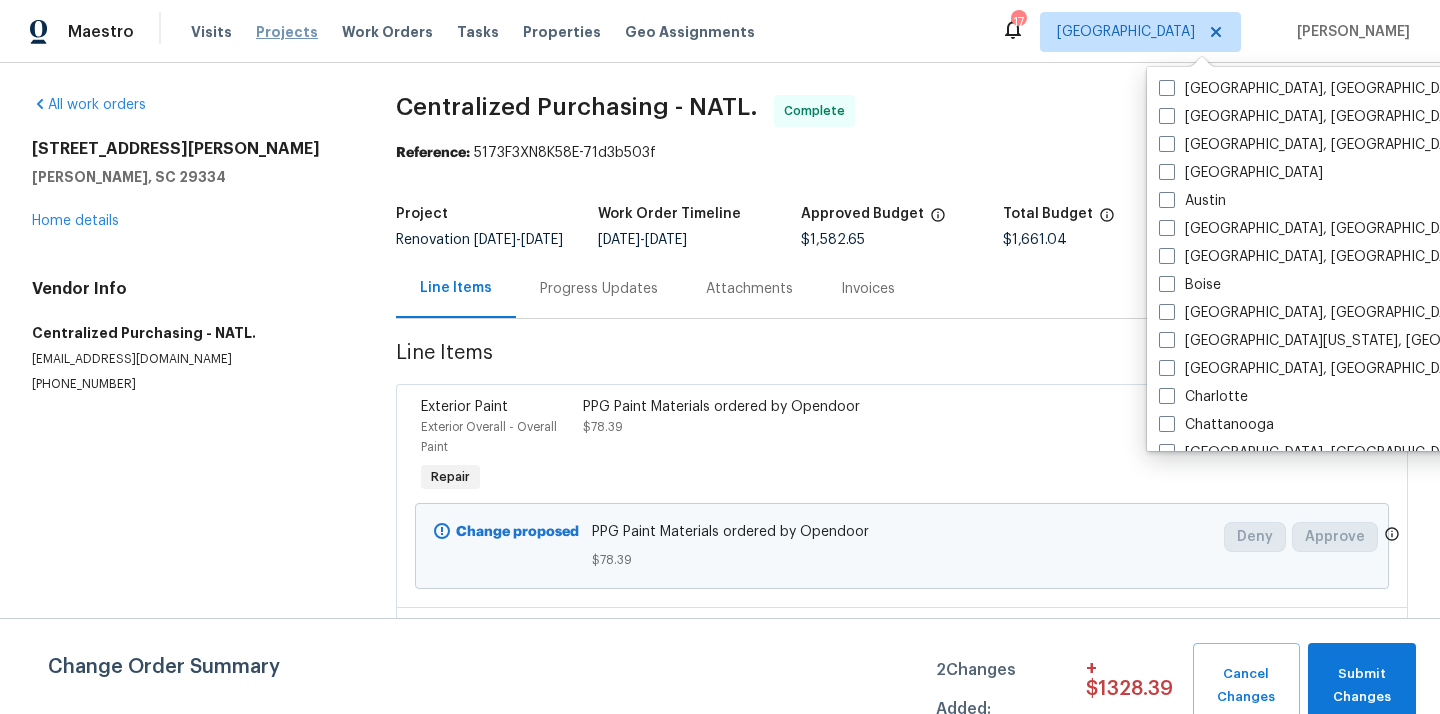click on "Projects" at bounding box center [287, 32] 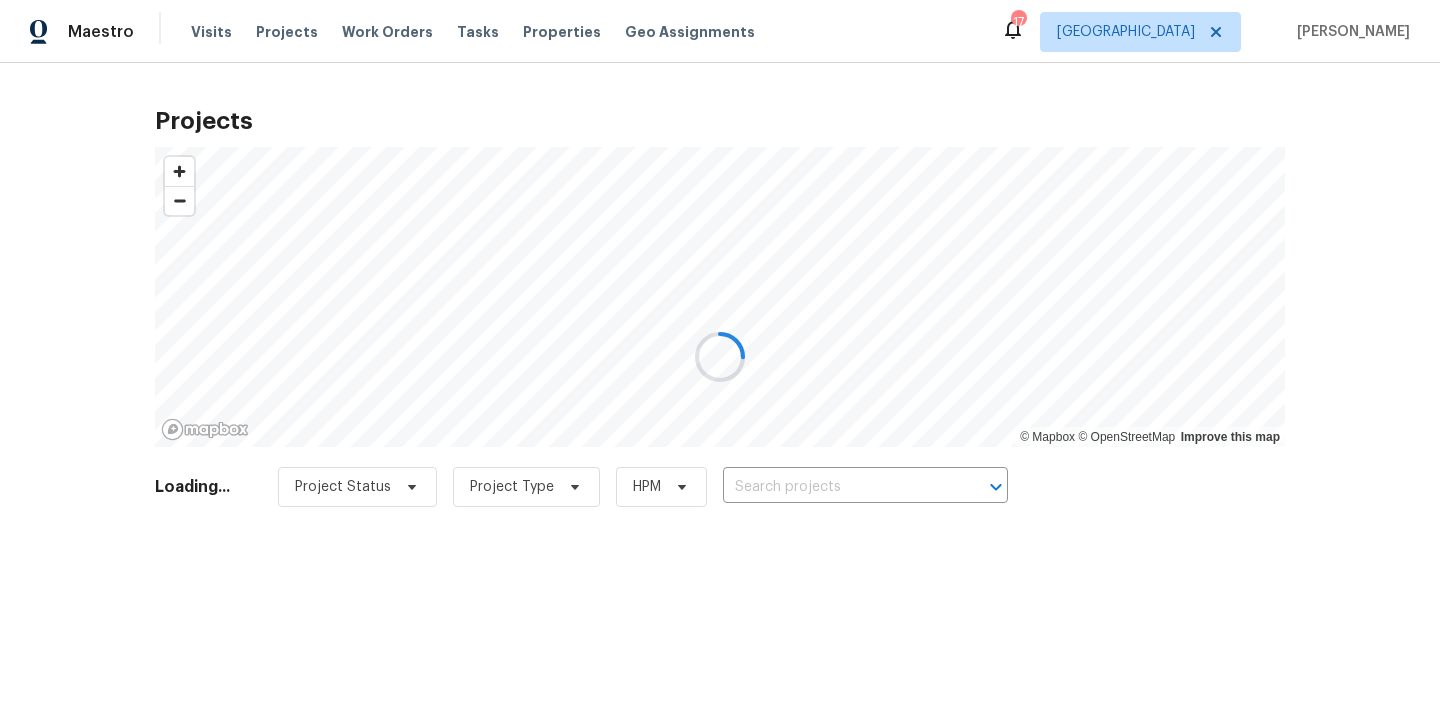 click at bounding box center (720, 357) 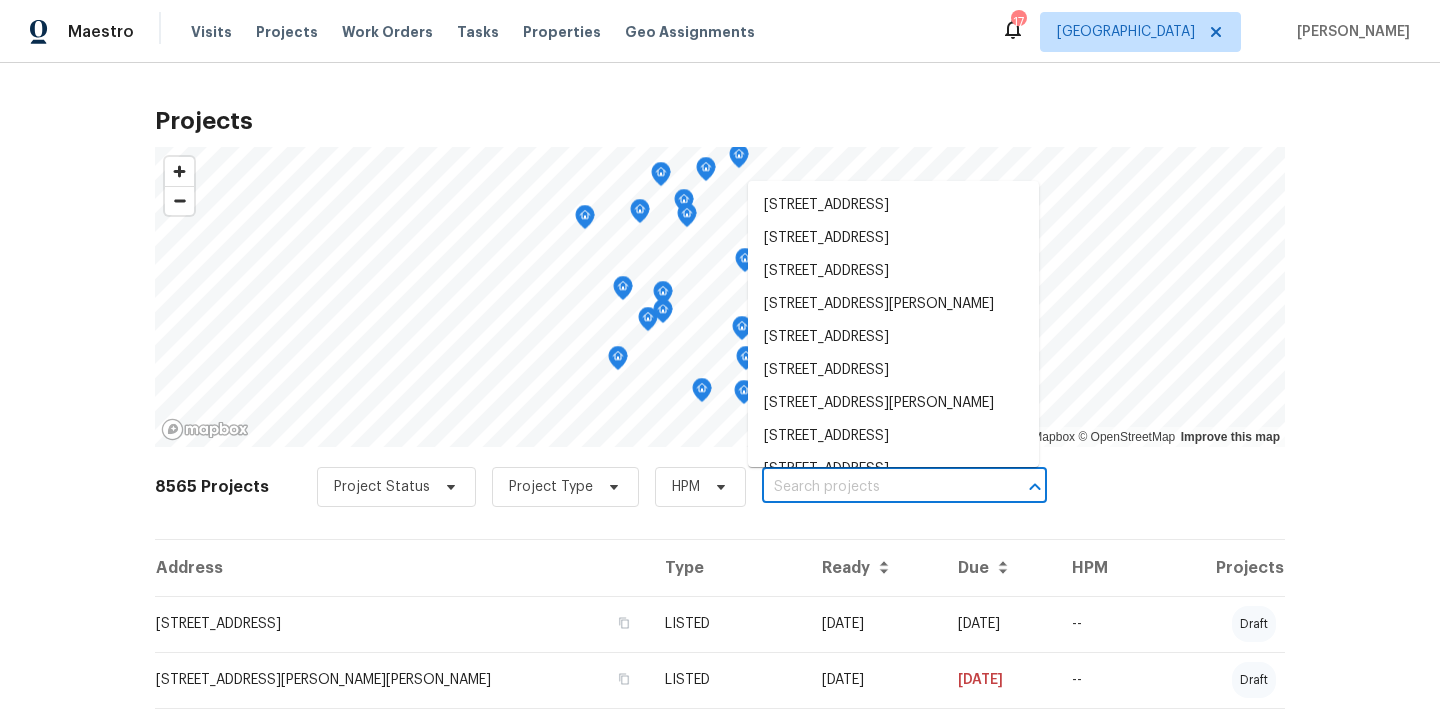 click at bounding box center [876, 487] 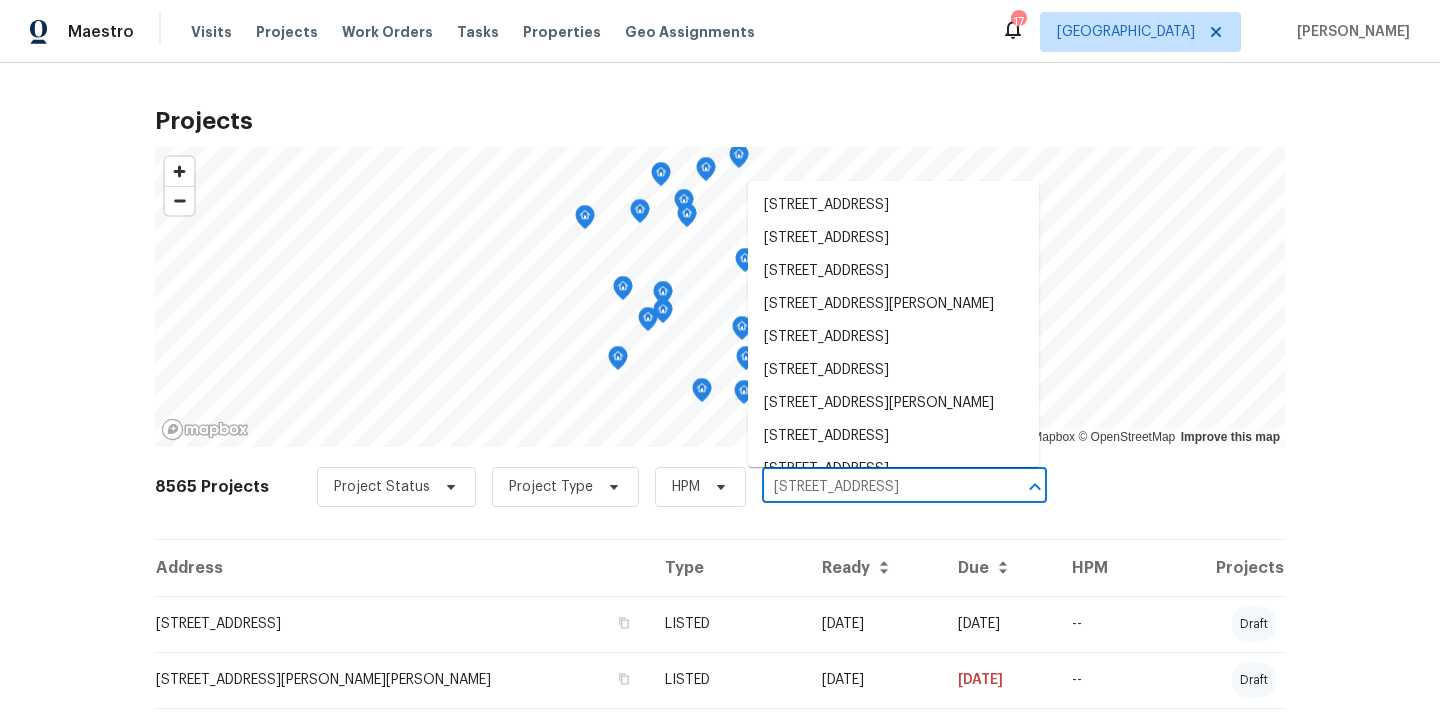 scroll, scrollTop: 0, scrollLeft: 24, axis: horizontal 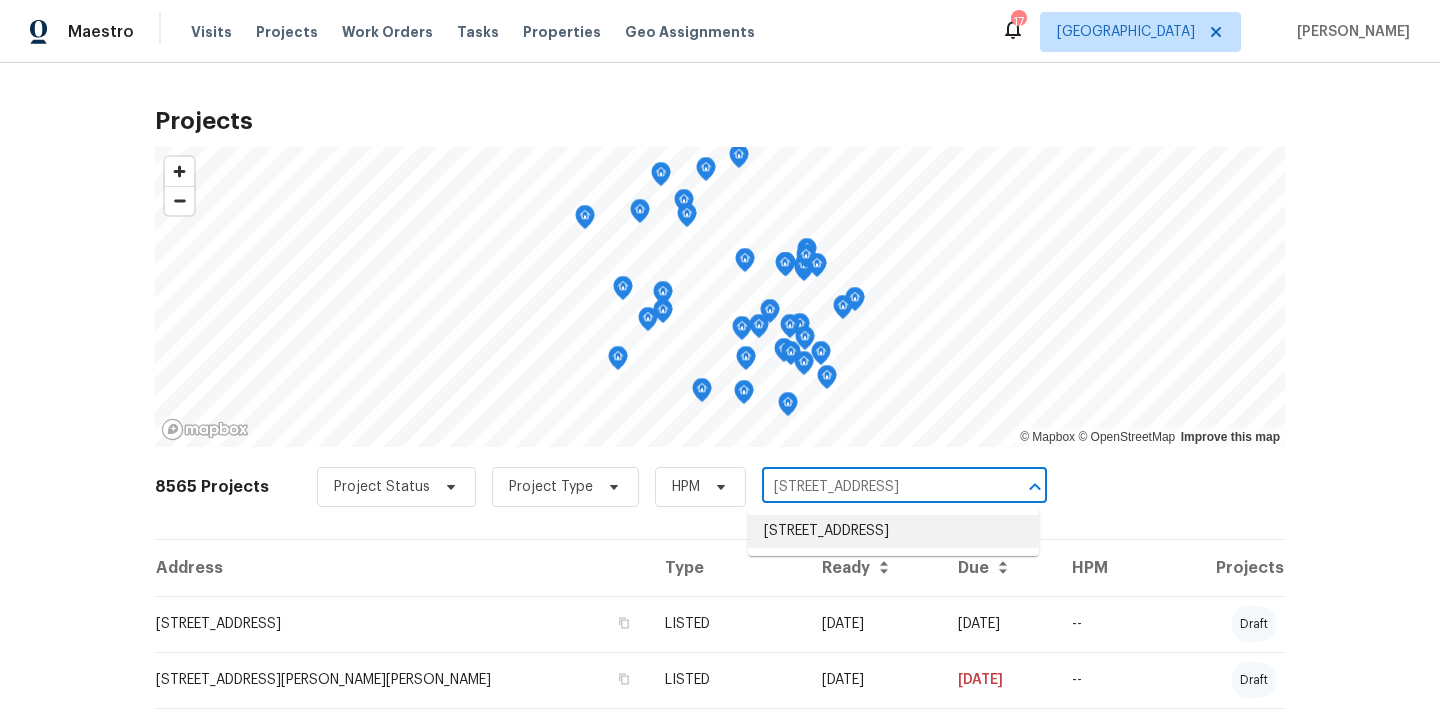 click on "[STREET_ADDRESS]" at bounding box center [893, 531] 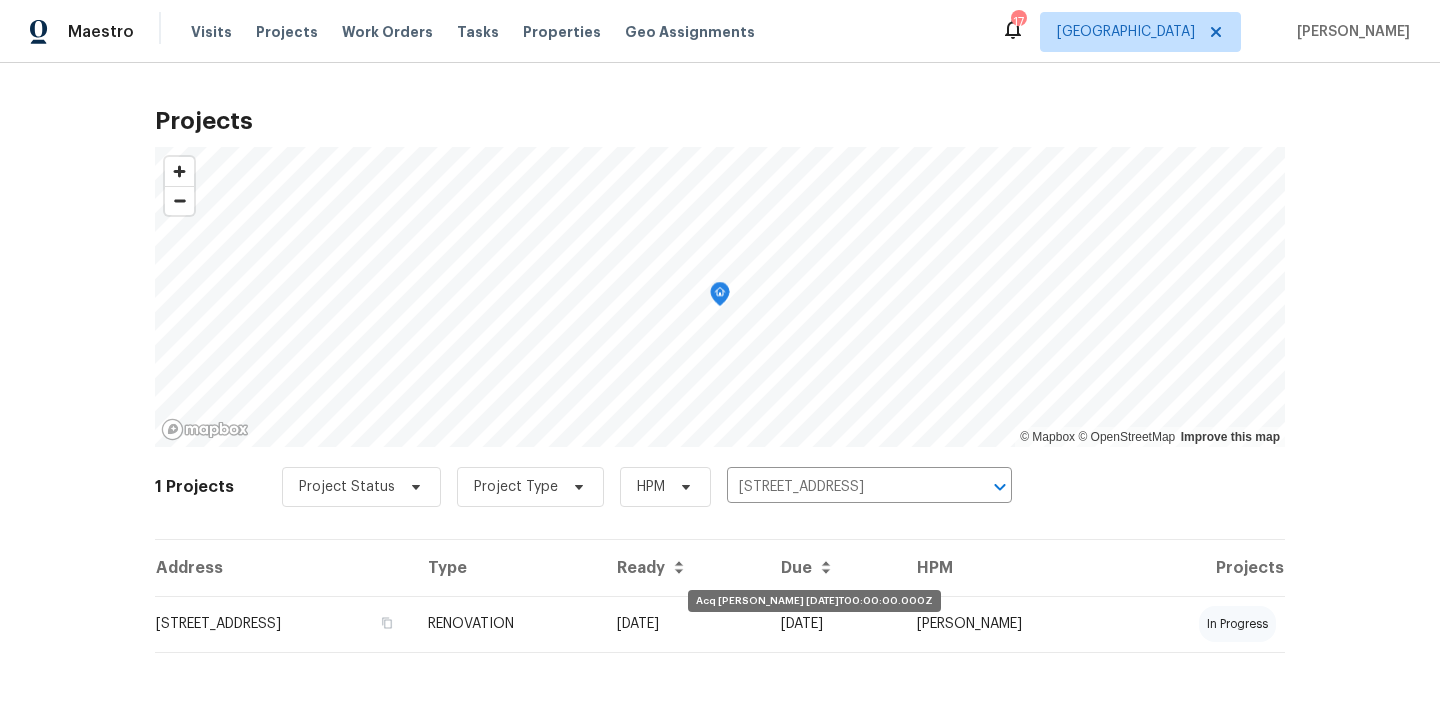 click on "[DATE]" at bounding box center (683, 624) 